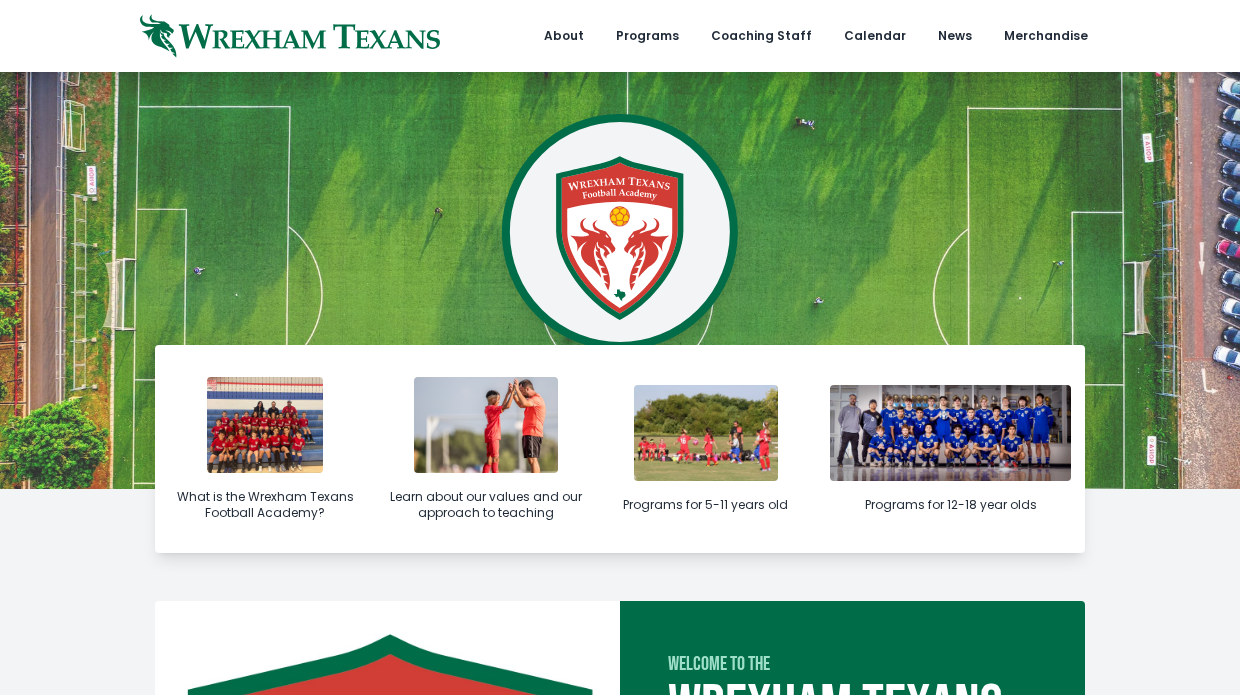 scroll, scrollTop: 0, scrollLeft: 0, axis: both 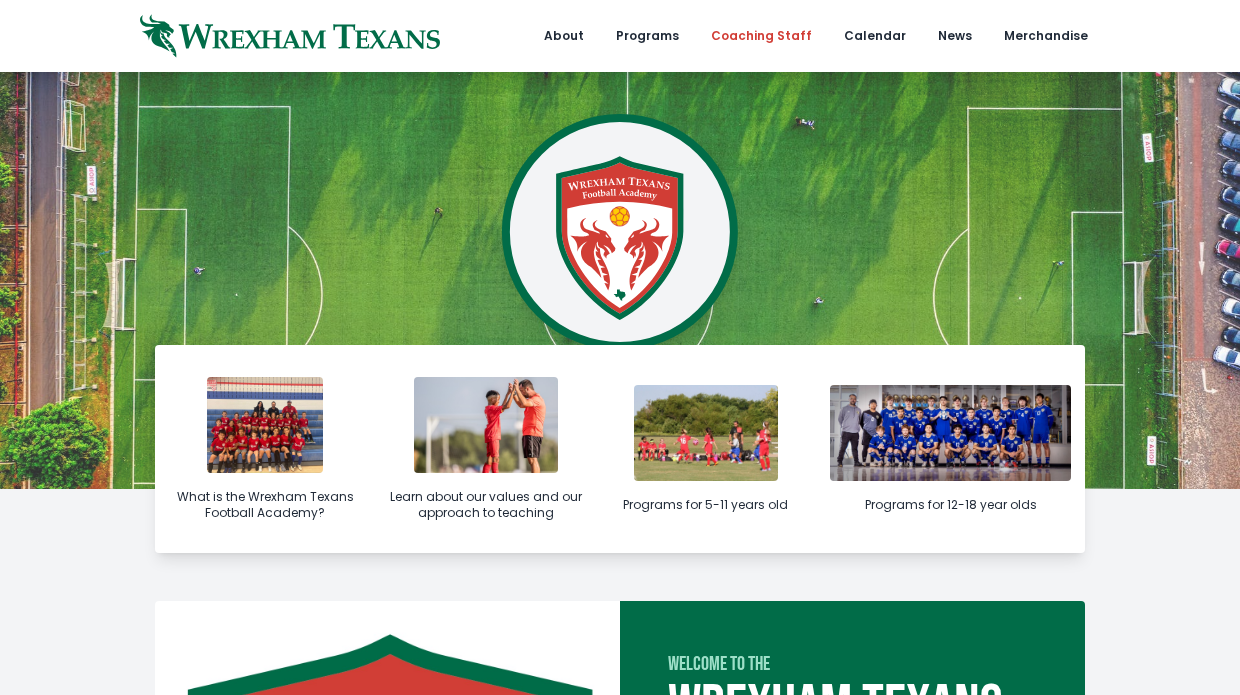 click on "Coaching Staff" at bounding box center [761, 36] 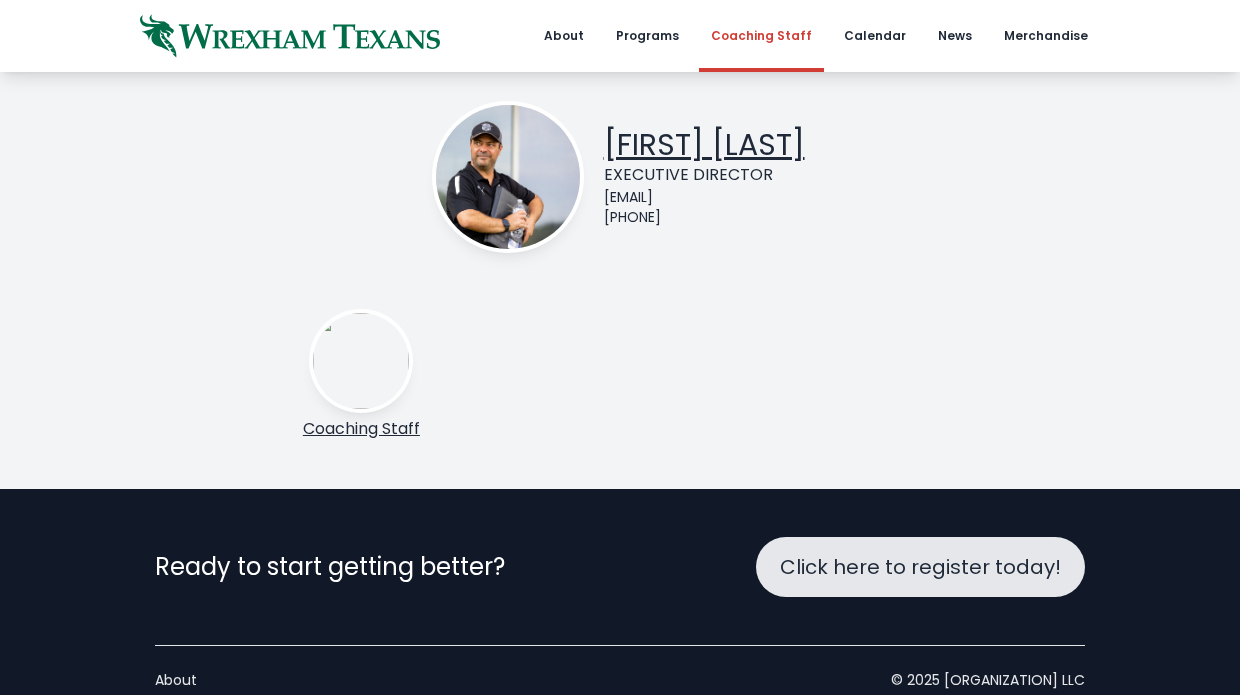 scroll, scrollTop: 282, scrollLeft: 0, axis: vertical 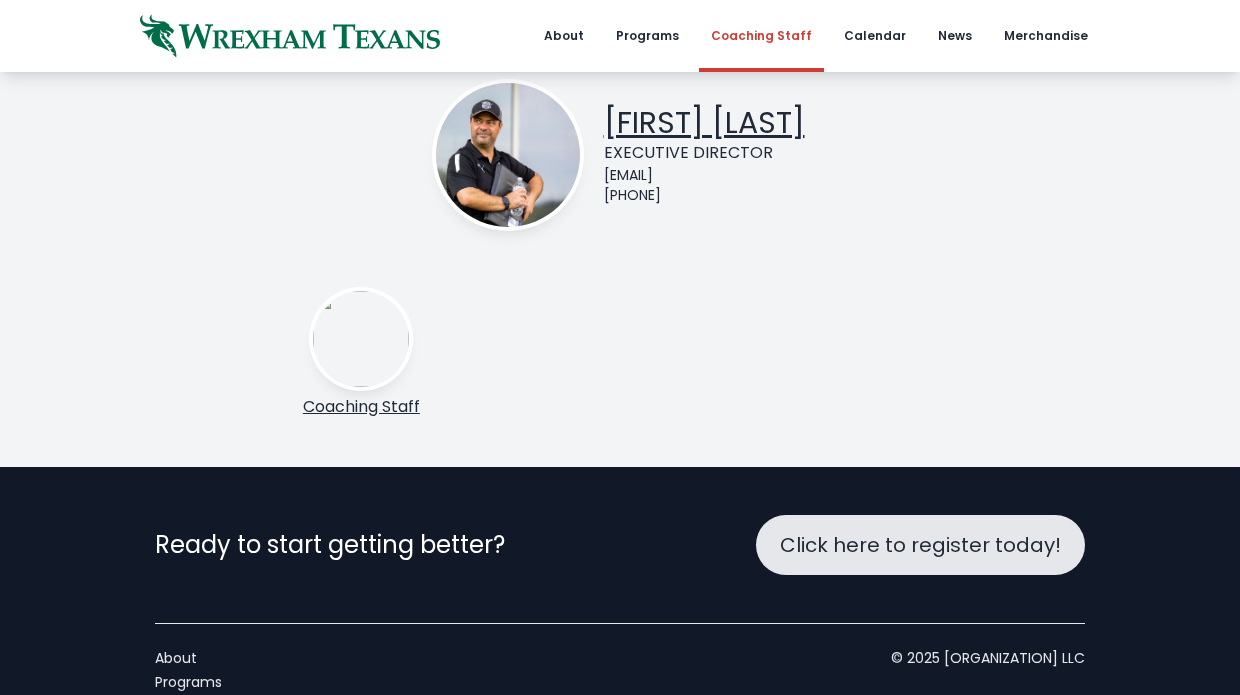 click at bounding box center [508, 155] 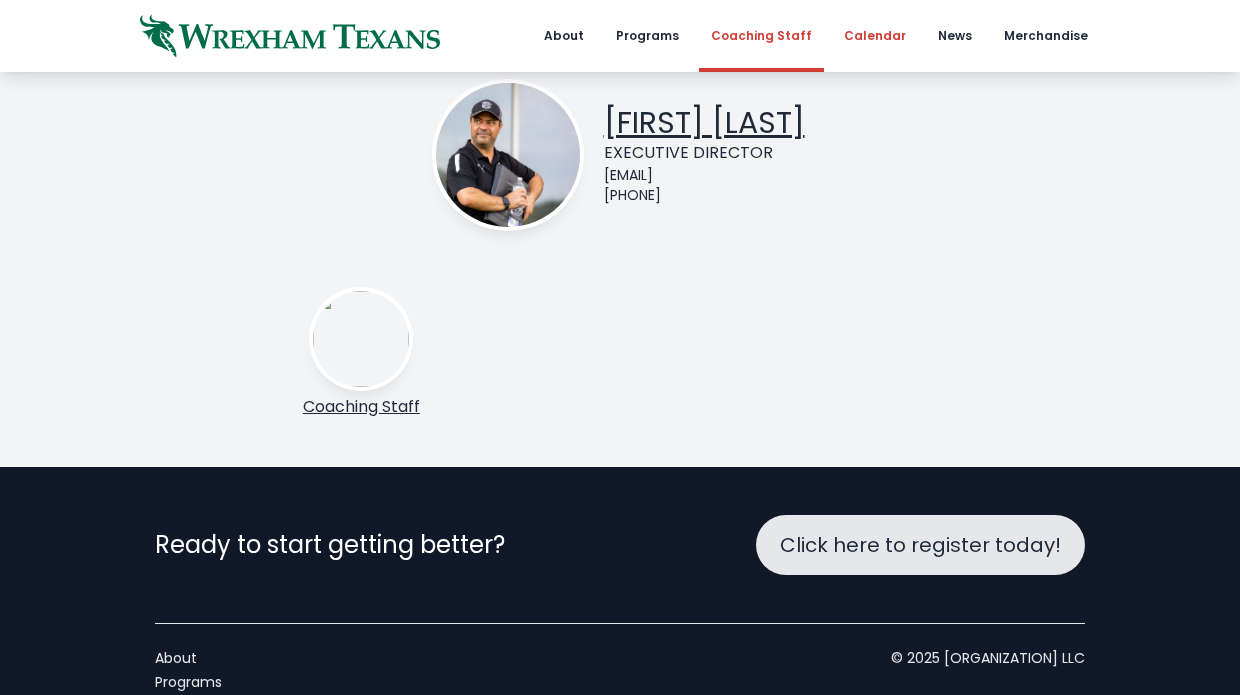 click on "Calendar" at bounding box center (875, 36) 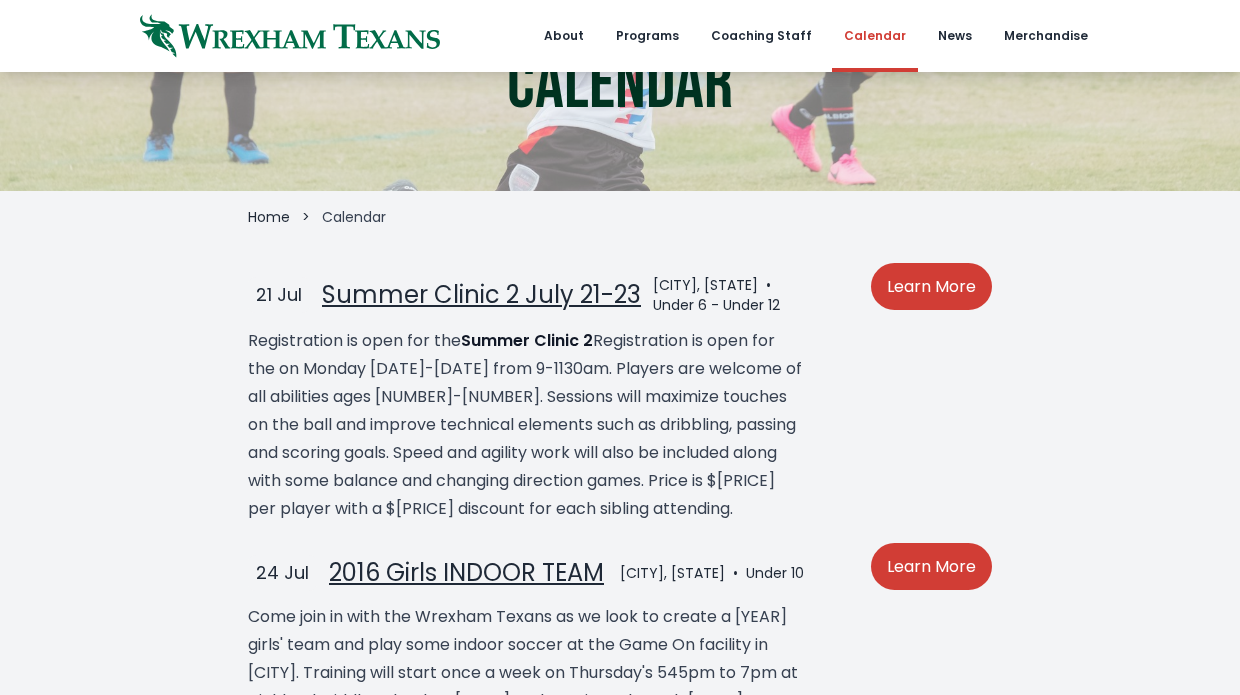 scroll, scrollTop: 361, scrollLeft: 0, axis: vertical 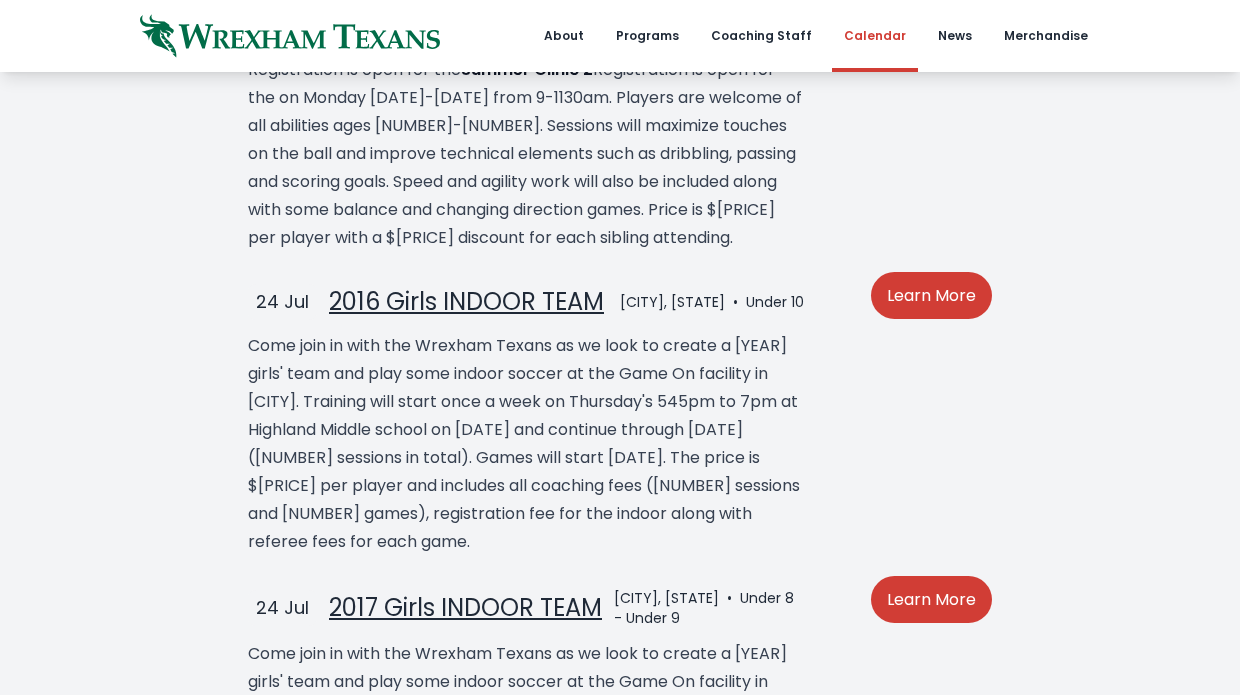 click on "Come join in with the Wrexham Texans as we look to create a [YEAR] girls' team and play some indoor soccer at the Game On facility in [CITY]. Training will start once a week on Thursday's 545pm to 7pm at Highland Middle school on [DATE] and continue through [DATE] ([NUMBER] sessions in total). Games will start [DATE]. The price is $[PRICE] per player and includes all coaching fees ([NUMBER] sessions and [NUMBER] games), registration fee for the indoor along with referee fees for each game." at bounding box center (526, 444) 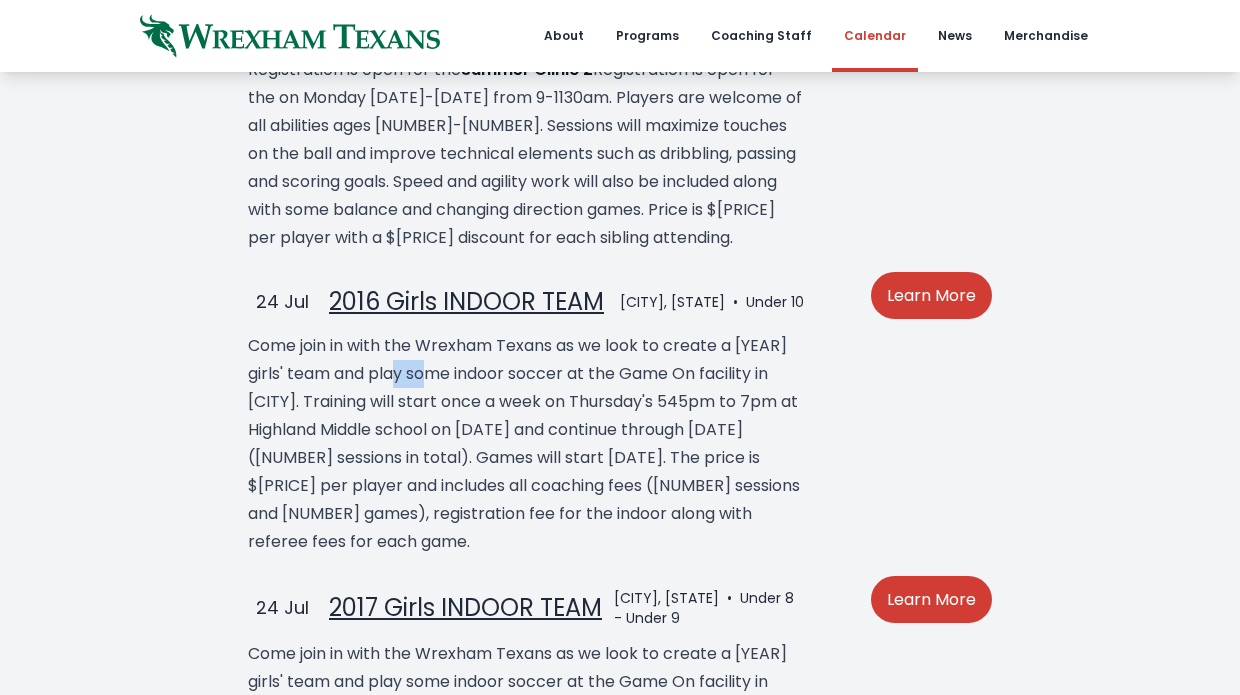 click on "Come join in with the Wrexham Texans as we look to create a 2016 girls' team and play some indoor soccer at the Game On facility in Fort Worth. Training will start once a week on Thursday's 545pm to 7pm at Highland Middle school on July 24th and continue through August 28th (8 sessions in total). Games will start August 09th. The price is $165 per player and includes all coaching fees (6 sessions and 8 games), registration fee for the indoor along with referee fees for each game." at bounding box center (526, 444) 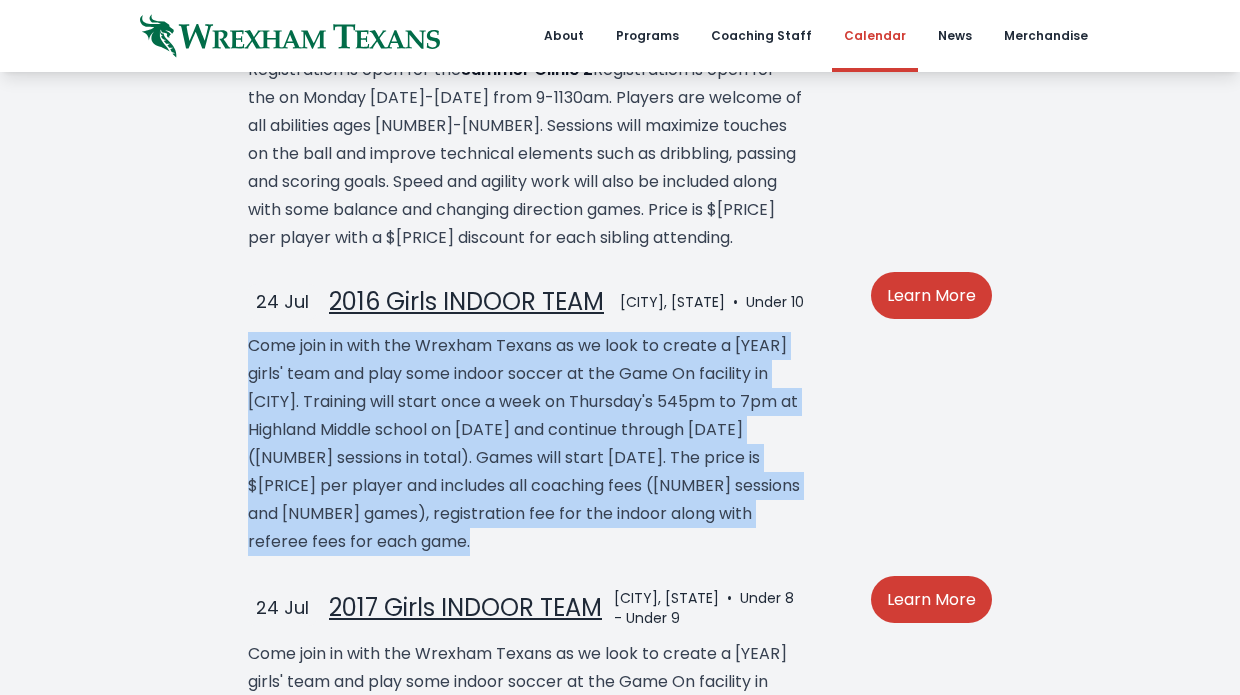 click on "2016 Girls INDOOR TEAM" at bounding box center (466, 301) 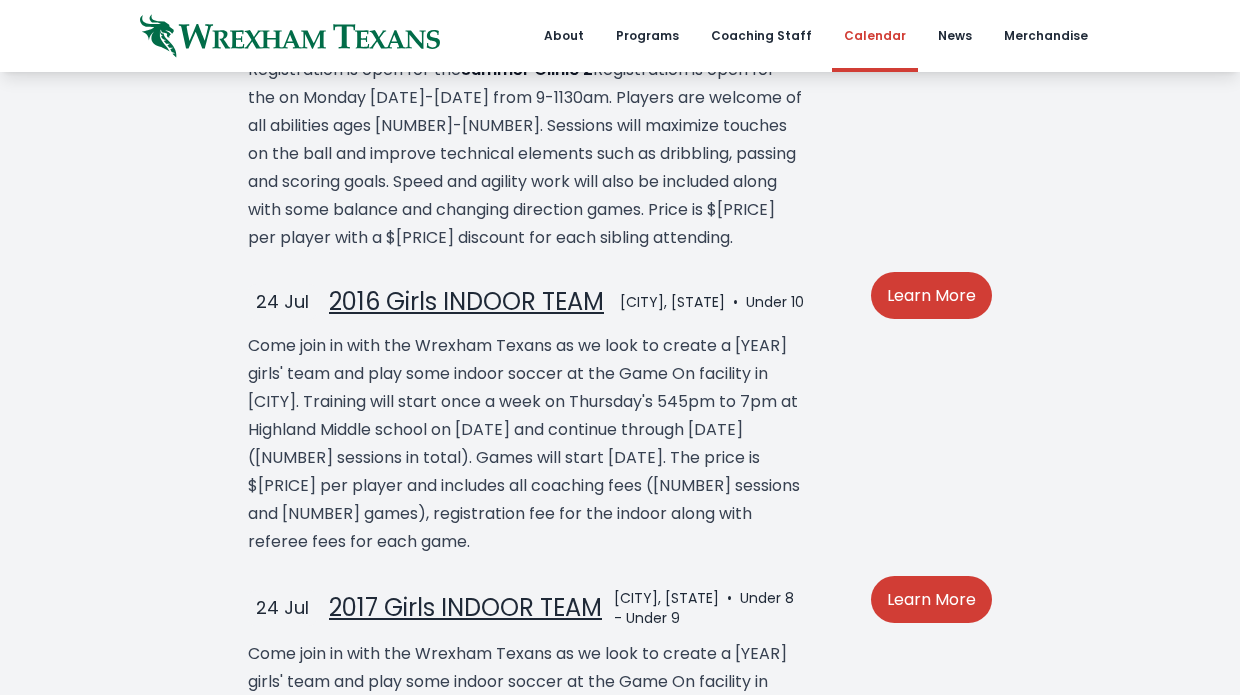 click on "Come join in with the Wrexham Texans as we look to create a 2016 girls' team and play some indoor soccer at the Game On facility in Fort Worth. Training will start once a week on Thursday's 545pm to 7pm at Highland Middle school on July 24th and continue through August 28th (8 sessions in total). Games will start August 09th. The price is $165 per player and includes all coaching fees (6 sessions and 8 games), registration fee for the indoor along with referee fees for each game." at bounding box center (526, 444) 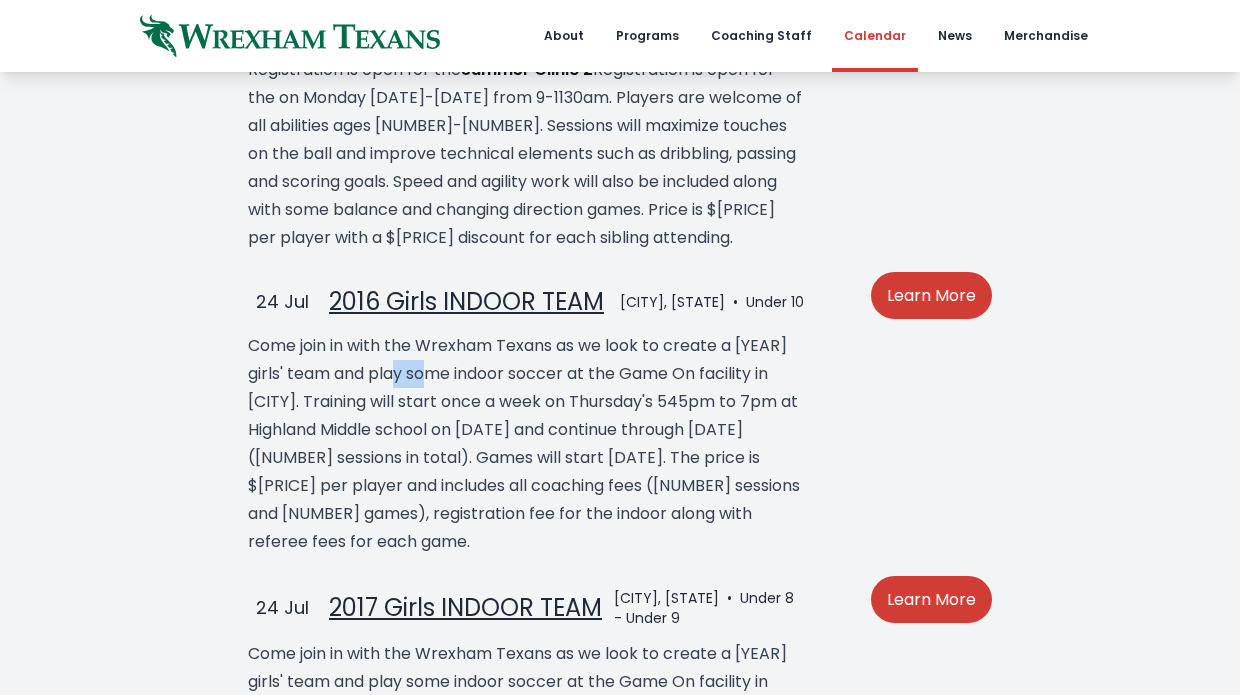 click on "Come join in with the Wrexham Texans as we look to create a 2016 girls' team and play some indoor soccer at the Game On facility in Fort Worth. Training will start once a week on Thursday's 545pm to 7pm at Highland Middle school on July 24th and continue through August 28th (8 sessions in total). Games will start August 09th. The price is $165 per player and includes all coaching fees (6 sessions and 8 games), registration fee for the indoor along with referee fees for each game." at bounding box center [526, 444] 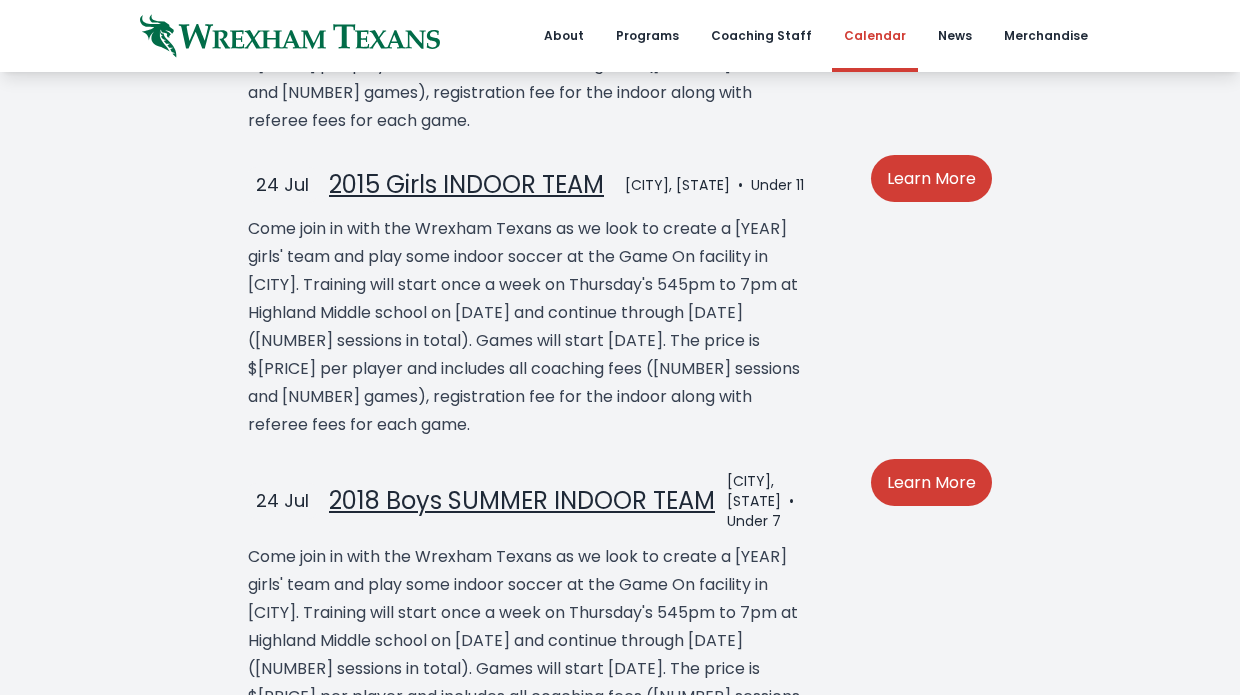 scroll, scrollTop: 1425, scrollLeft: 0, axis: vertical 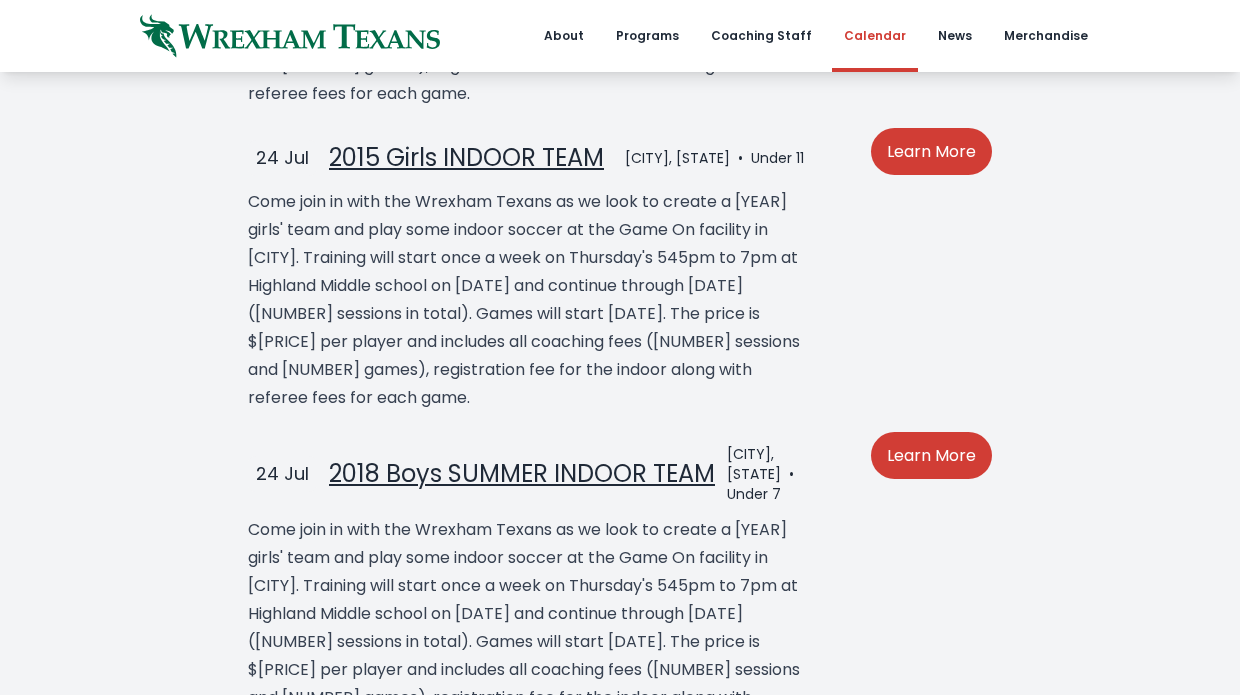click on "Come join in with the Wrexham Texans as we look to create a 2015 girls' team and play some indoor soccer at the Game On facility in Fort Worth. Training will start once a week on Thursday's 545pm to 7pm at Highland Middle school on July 24th and continue through August 28th (6 sessions in total). Games will start August 09th. The price is $165 per player and includes all coaching fees (6 sessions and 8 games), registration fee for the indoor along with referee fees for each game." at bounding box center [526, 300] 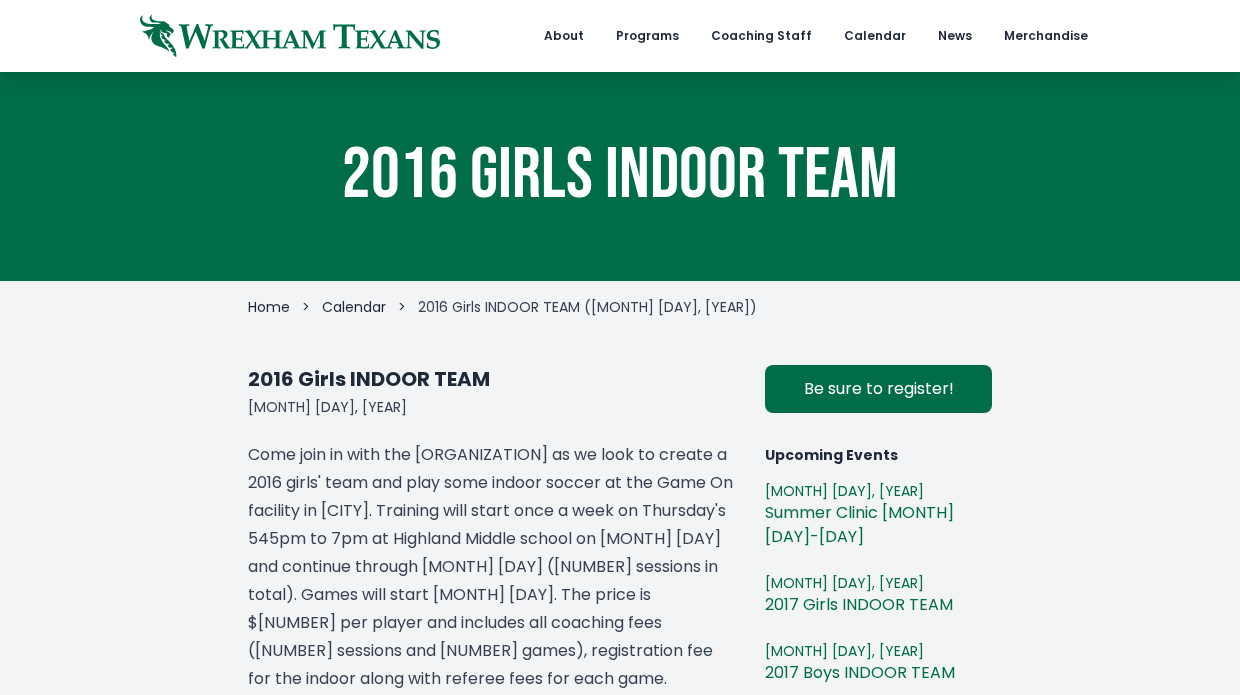scroll, scrollTop: 0, scrollLeft: 0, axis: both 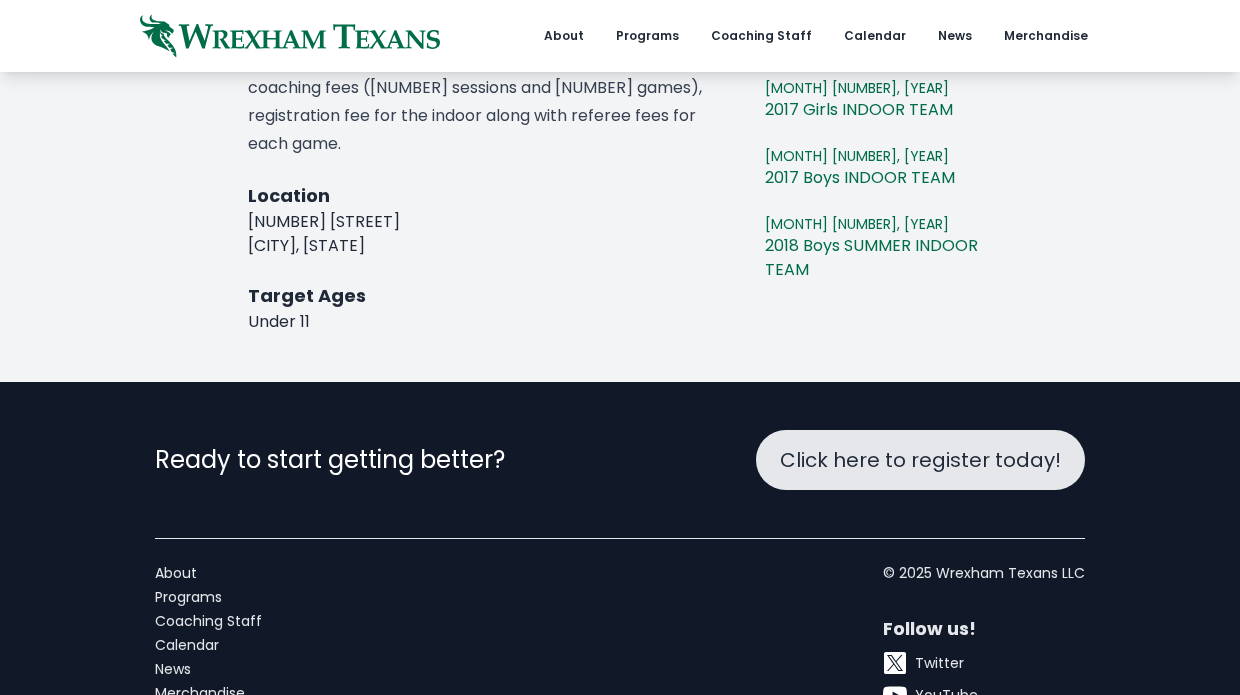 drag, startPoint x: 391, startPoint y: 217, endPoint x: 247, endPoint y: 193, distance: 145.9863 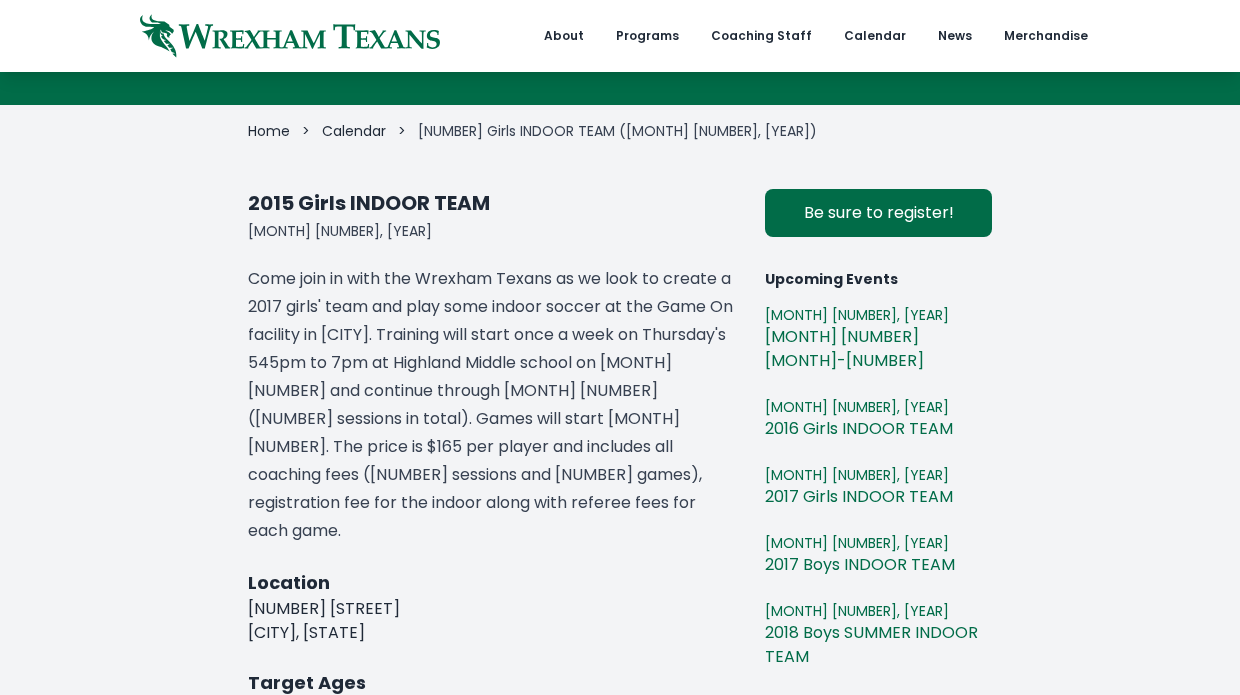 scroll, scrollTop: 125, scrollLeft: 0, axis: vertical 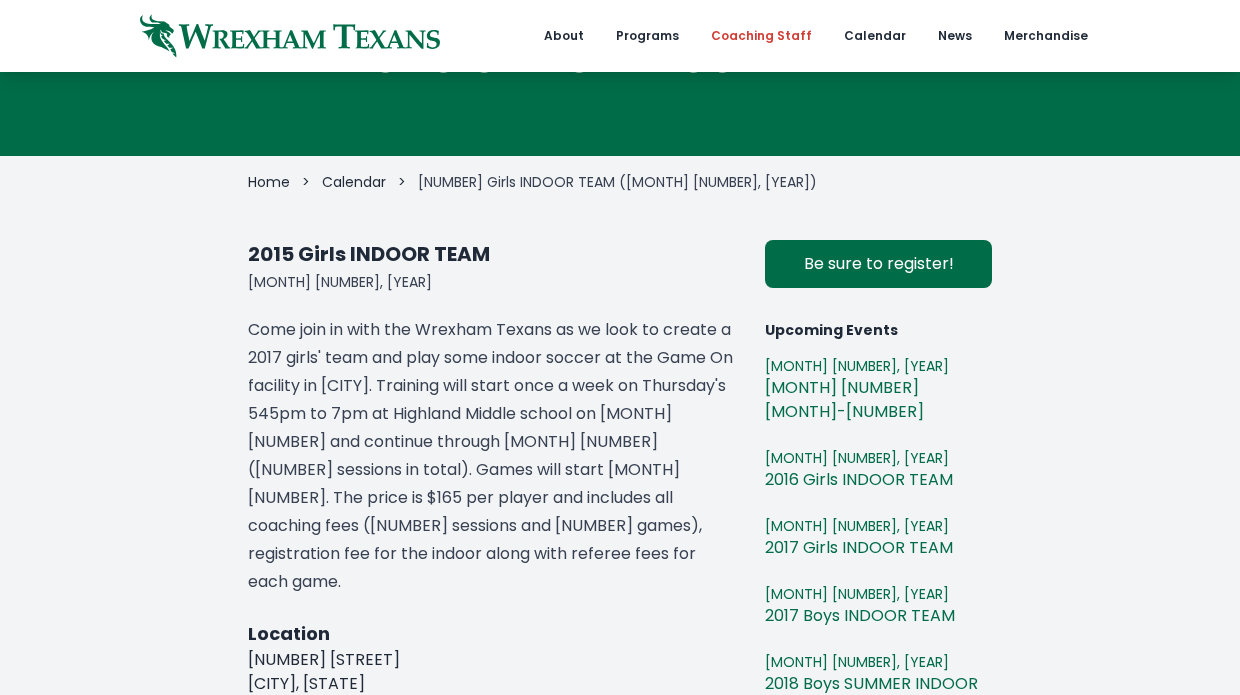 click on "Coaching Staff" at bounding box center [761, 36] 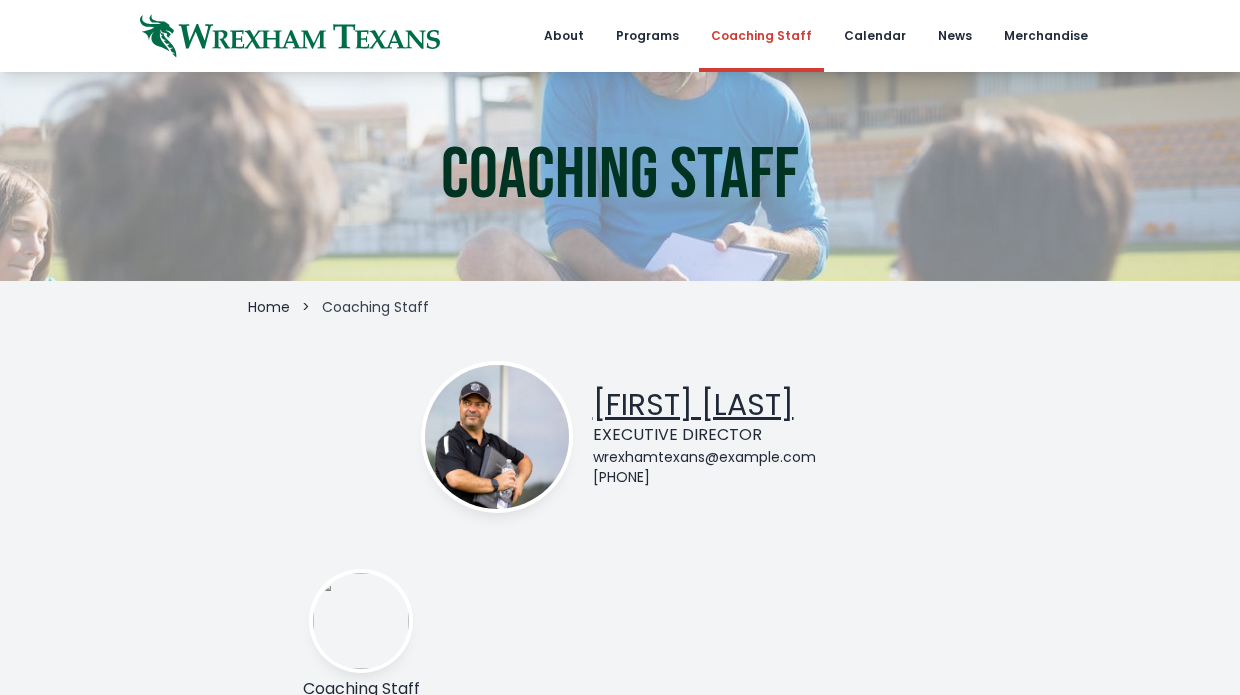 scroll, scrollTop: 0, scrollLeft: 0, axis: both 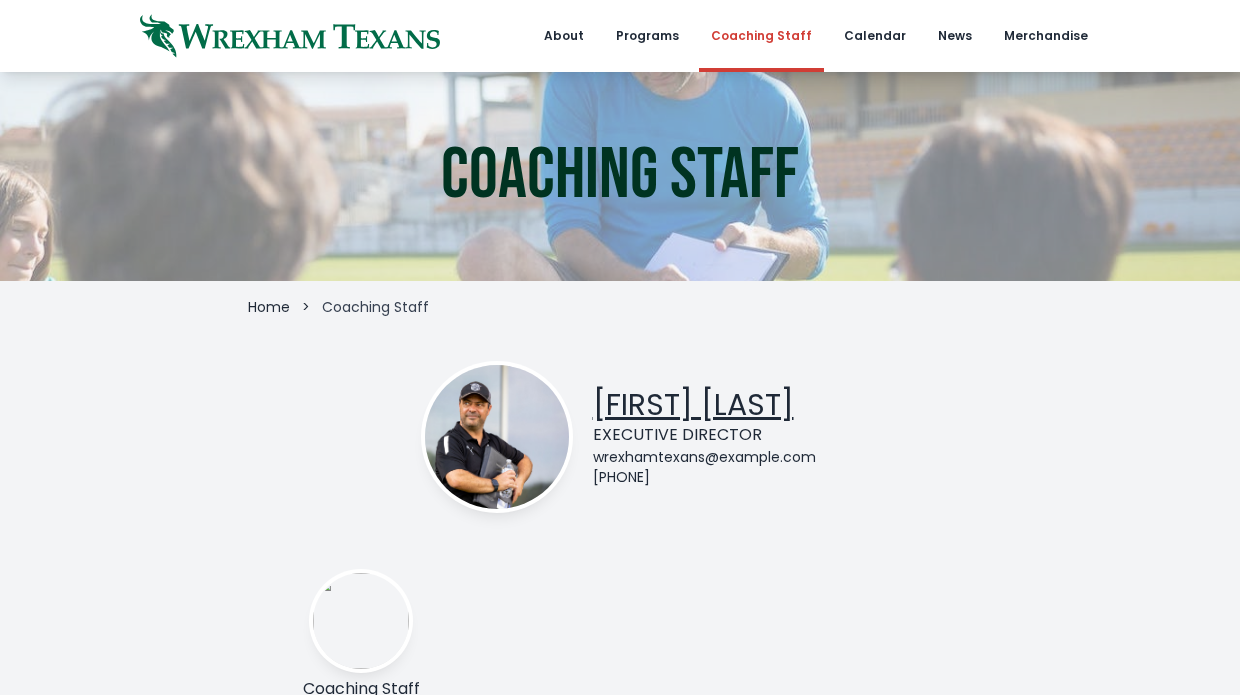 click on "Tony Merola" at bounding box center (693, 404) 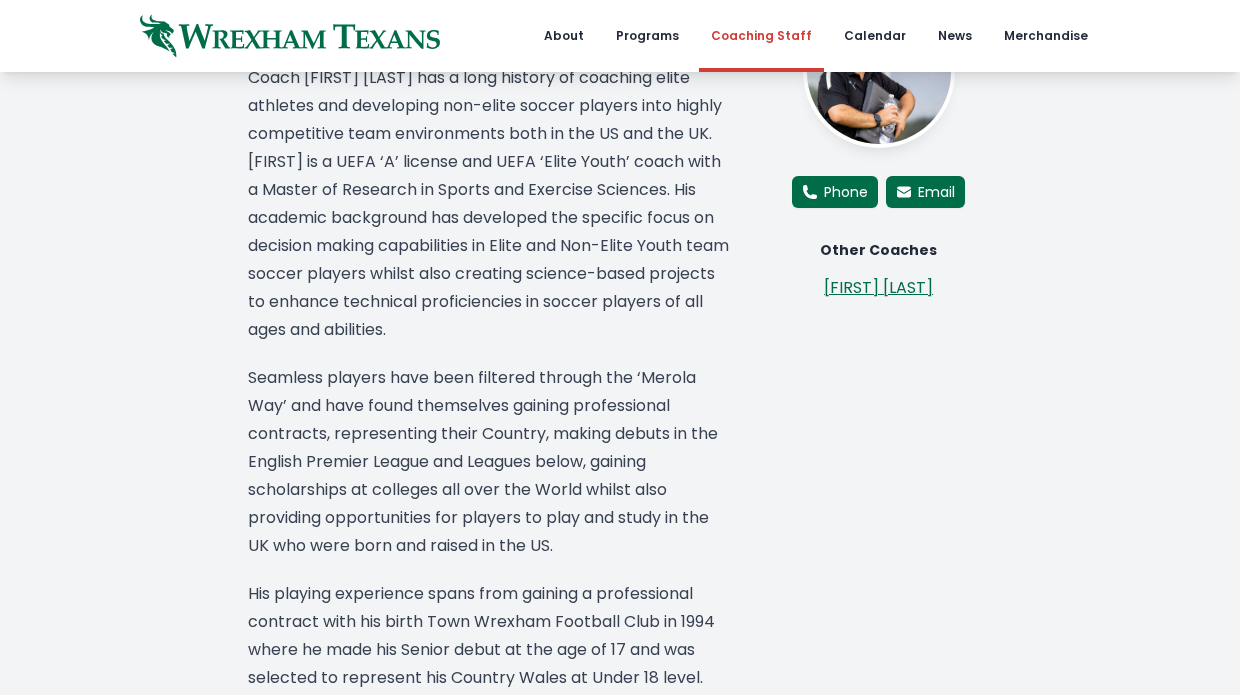scroll, scrollTop: 427, scrollLeft: 0, axis: vertical 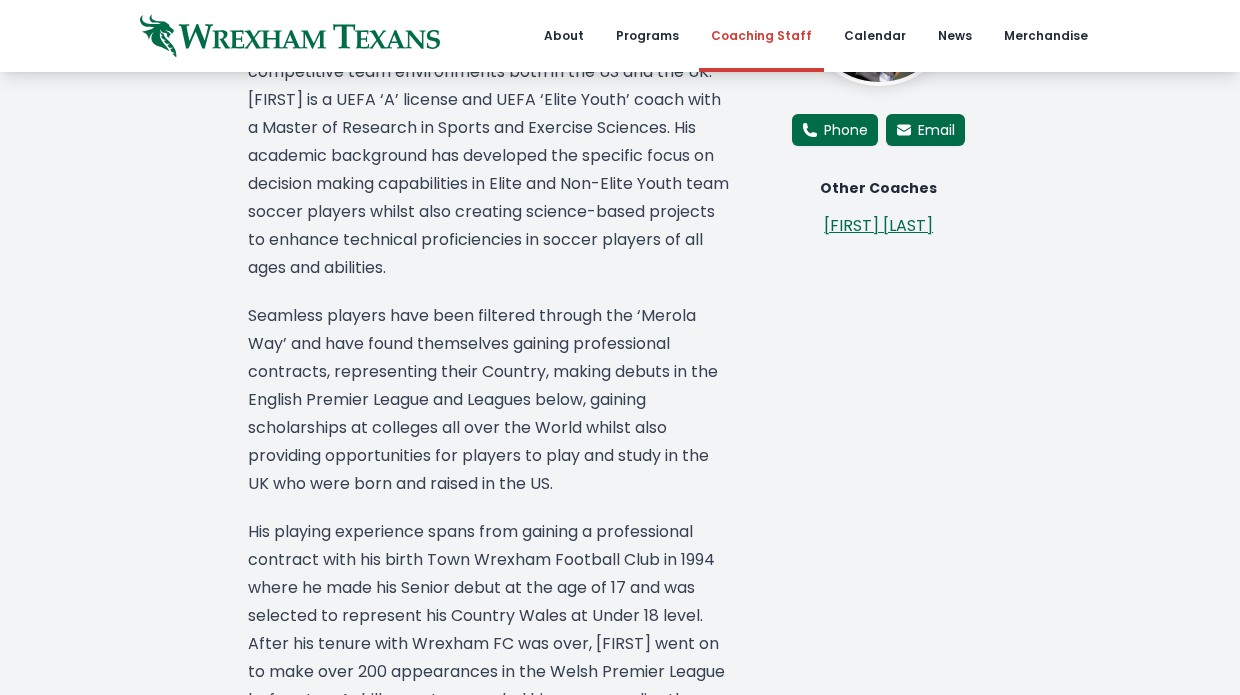 click on "Seamless players have been filtered through the ‘Merola Way’ and have found themselves gaining professional contracts, representing their Country, making debuts in the English Premier League and Leagues below, gaining scholarships at colleges all over the World whilst also providing opportunities for players to play and study in the UK who were born and raised in the US." at bounding box center (490, 400) 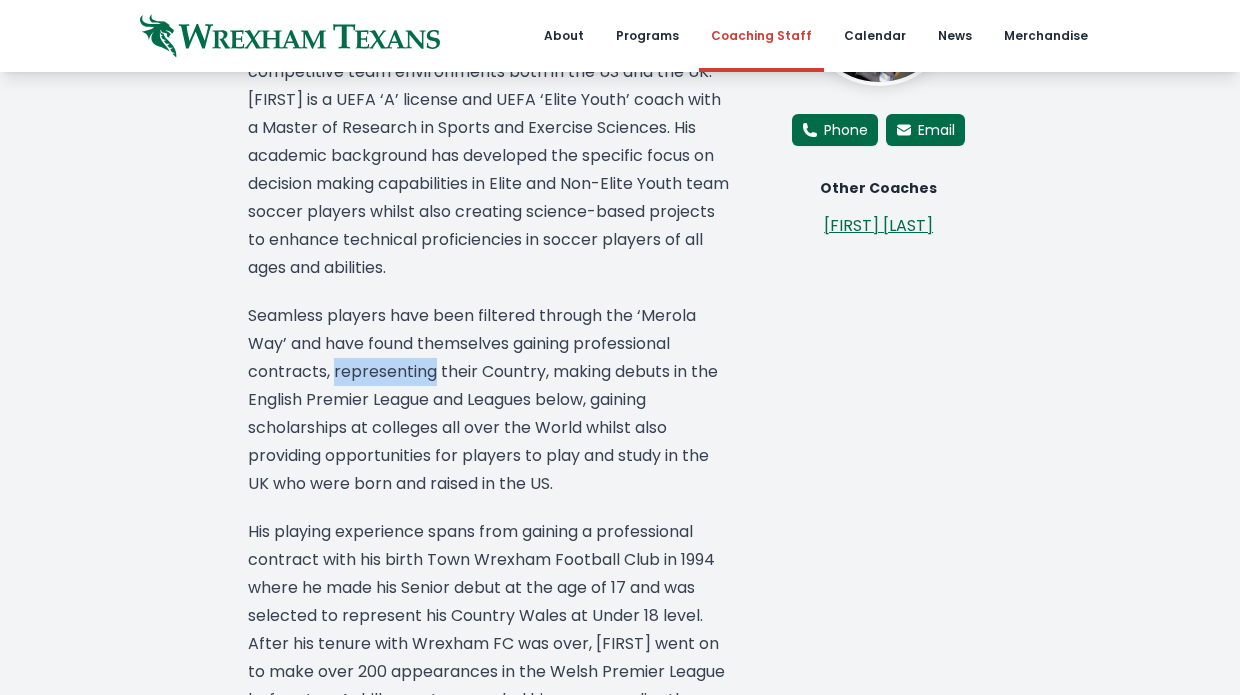 click on "Seamless players have been filtered through the ‘Merola Way’ and have found themselves gaining professional contracts, representing their Country, making debuts in the English Premier League and Leagues below, gaining scholarships at colleges all over the World whilst also providing opportunities for players to play and study in the UK who were born and raised in the US." at bounding box center (490, 400) 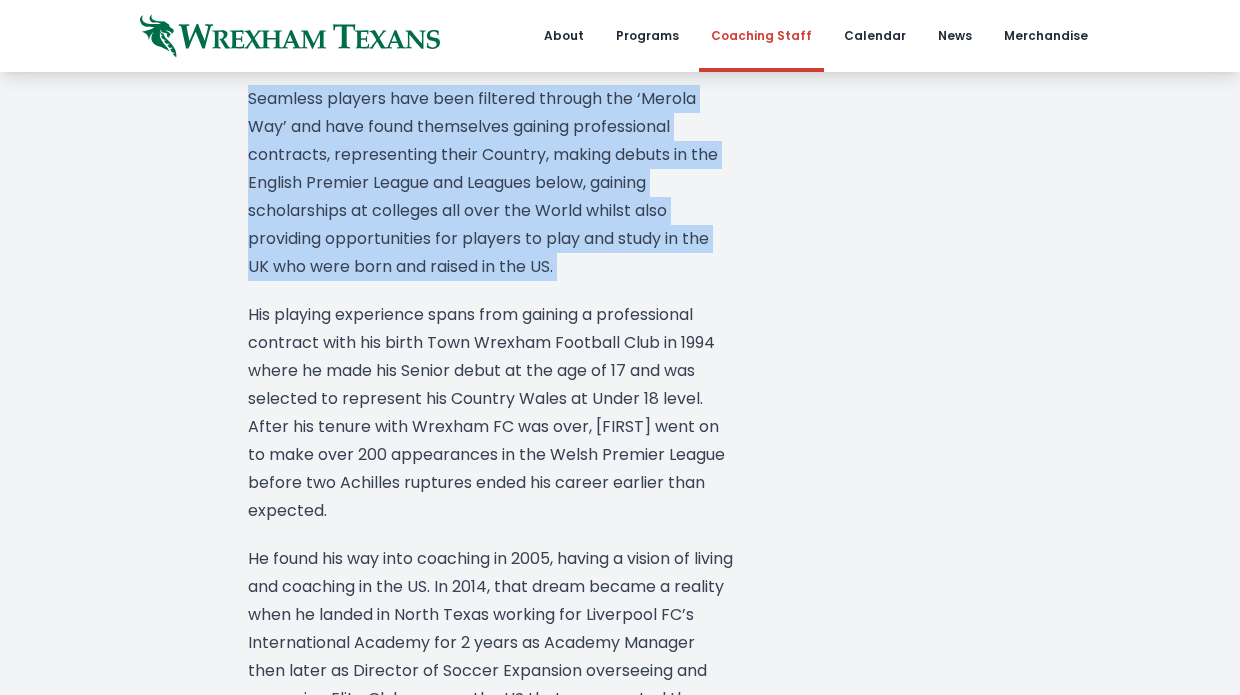 click on "His playing experience spans from gaining a professional contract with his birth Town Wrexham Football Club in 1994 where he made his Senior debut at the age of 17 and was selected to represent his Country Wales at Under 18 level. After his tenure with Wrexham FC was over, Tony went on to make over 200 appearances in the Welsh Premier League before two Achilles ruptures ended his career earlier than expected." at bounding box center [490, 413] 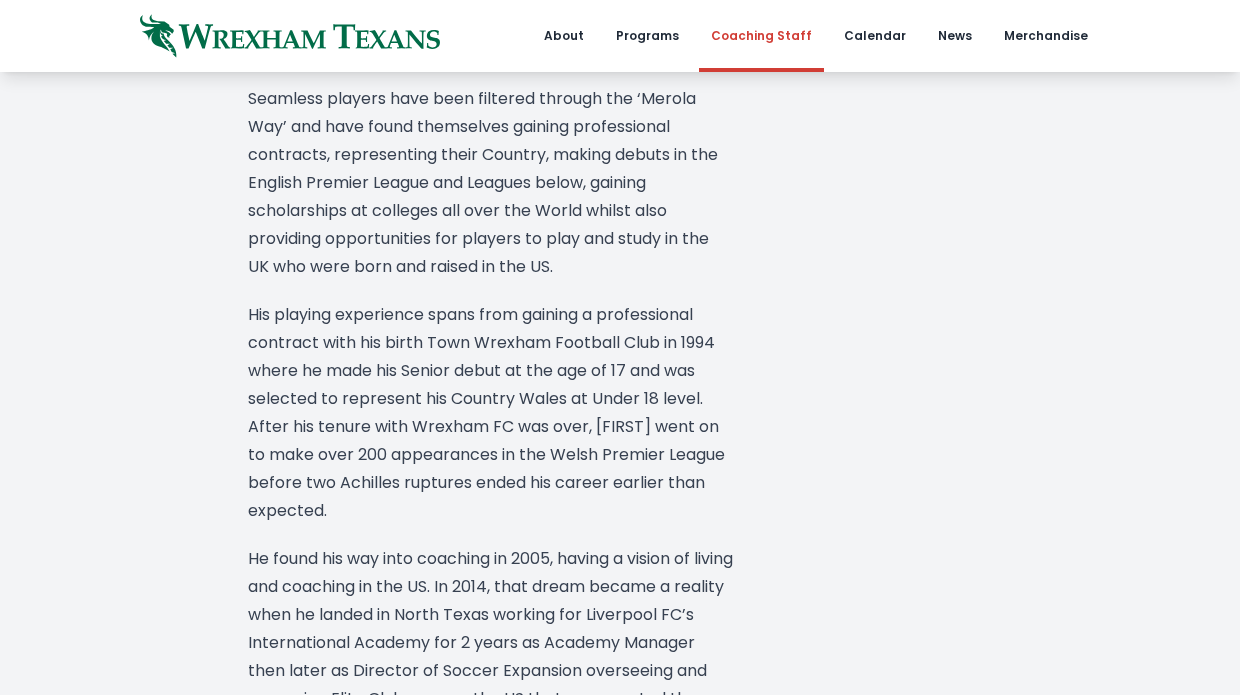 click on "His playing experience spans from gaining a professional contract with his birth Town Wrexham Football Club in 1994 where he made his Senior debut at the age of 17 and was selected to represent his Country Wales at Under 18 level. After his tenure with Wrexham FC was over, Tony went on to make over 200 appearances in the Welsh Premier League before two Achilles ruptures ended his career earlier than expected." at bounding box center (490, 413) 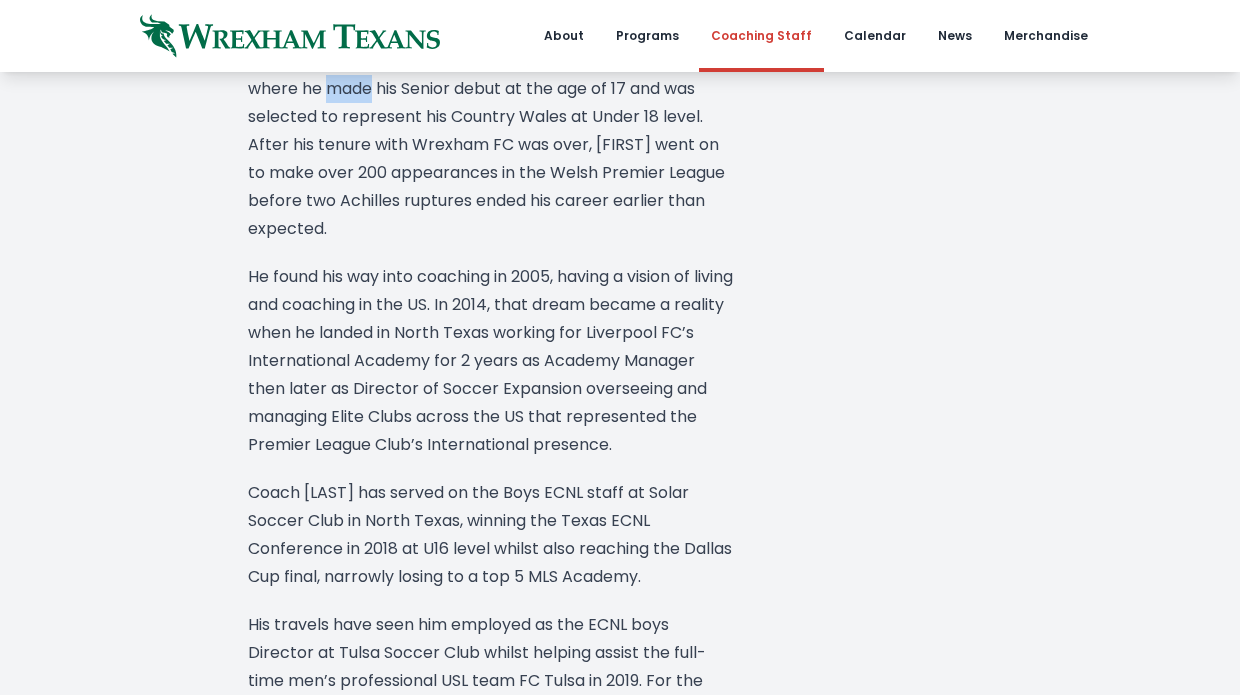 scroll, scrollTop: 991, scrollLeft: 0, axis: vertical 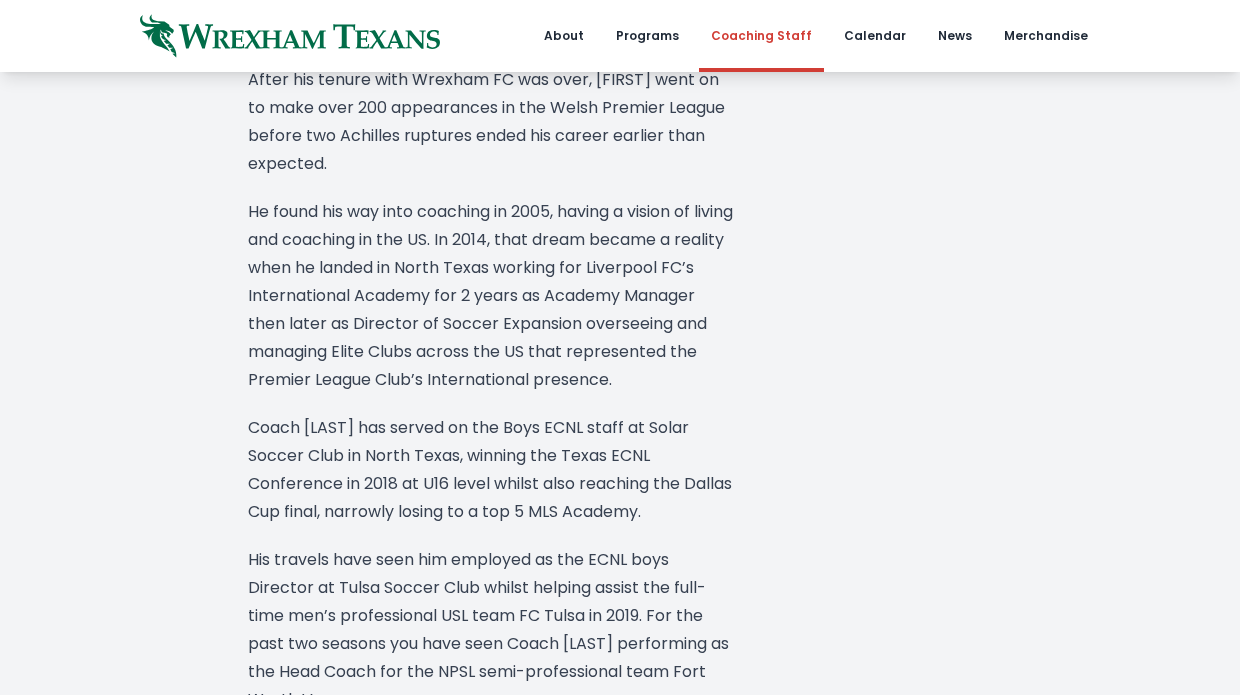 click on "He found his way into coaching in 2005, having a vision of living and coaching in the US. In 2014, that dream became a reality when he landed in North Texas working for Liverpool FC’s International Academy for 2 years as Academy Manager then later as Director of Soccer Expansion overseeing and managing Elite Clubs across the US that represented the Premier League Club’s International presence." at bounding box center [490, 296] 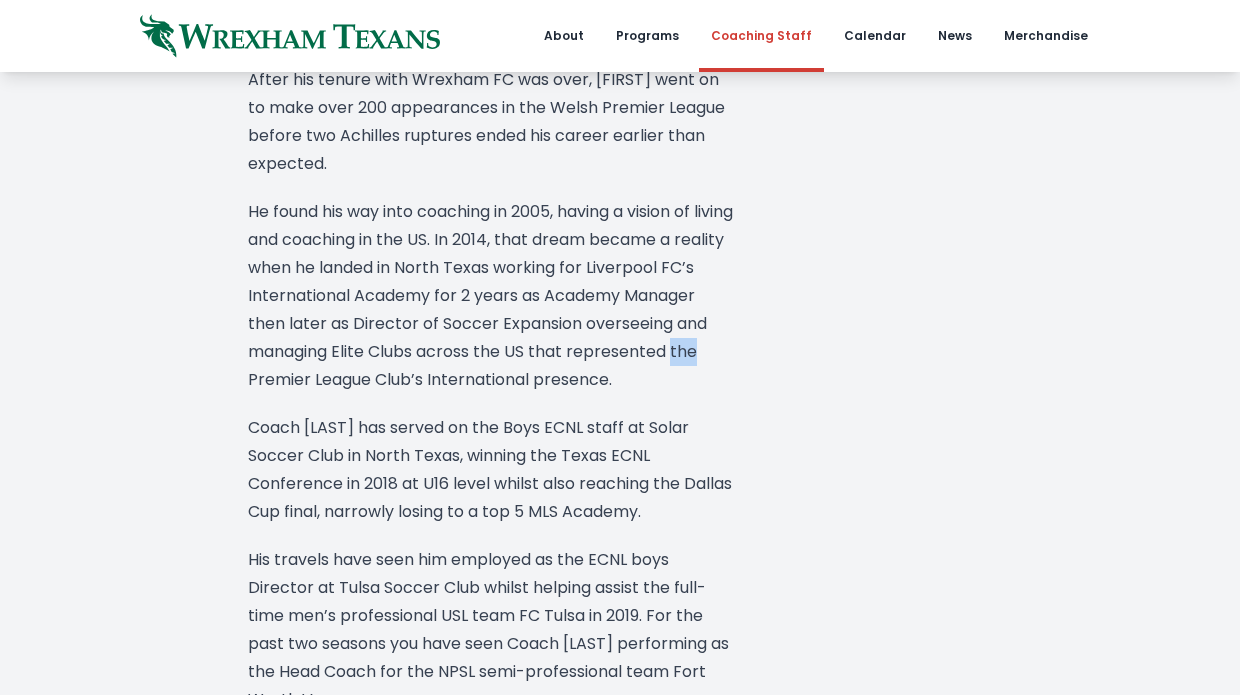 click on "He found his way into coaching in 2005, having a vision of living and coaching in the US. In 2014, that dream became a reality when he landed in North Texas working for Liverpool FC’s International Academy for 2 years as Academy Manager then later as Director of Soccer Expansion overseeing and managing Elite Clubs across the US that represented the Premier League Club’s International presence." at bounding box center (490, 296) 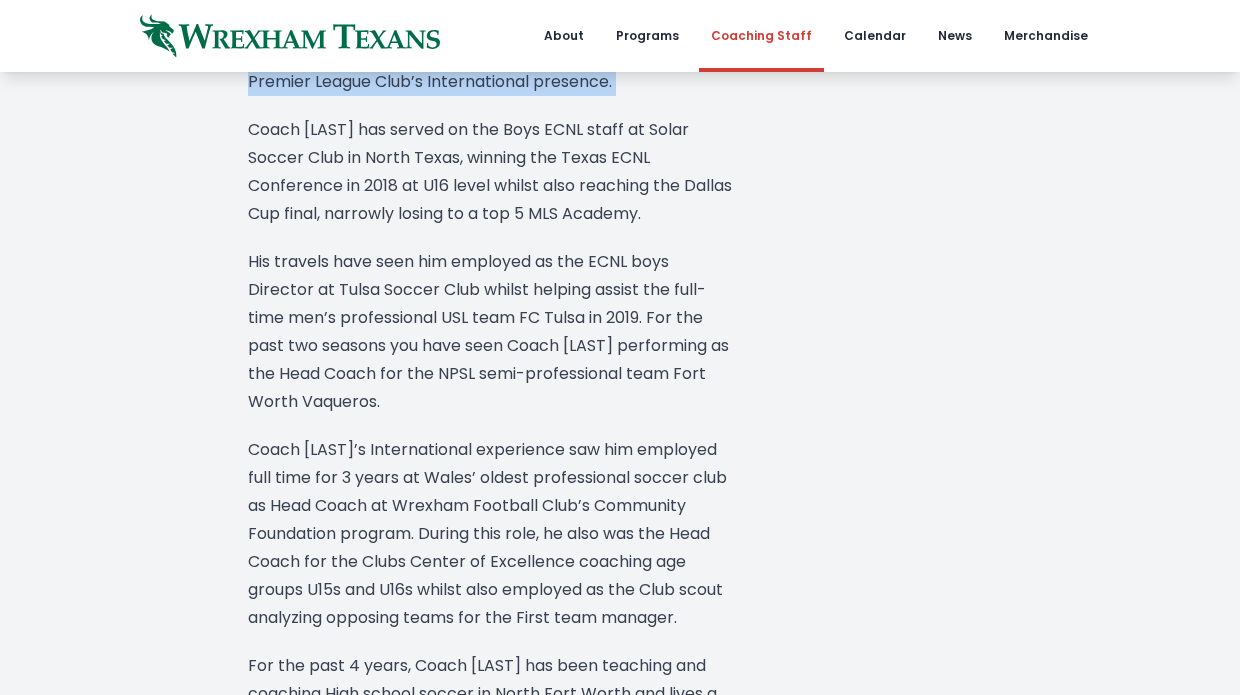 scroll, scrollTop: 1303, scrollLeft: 0, axis: vertical 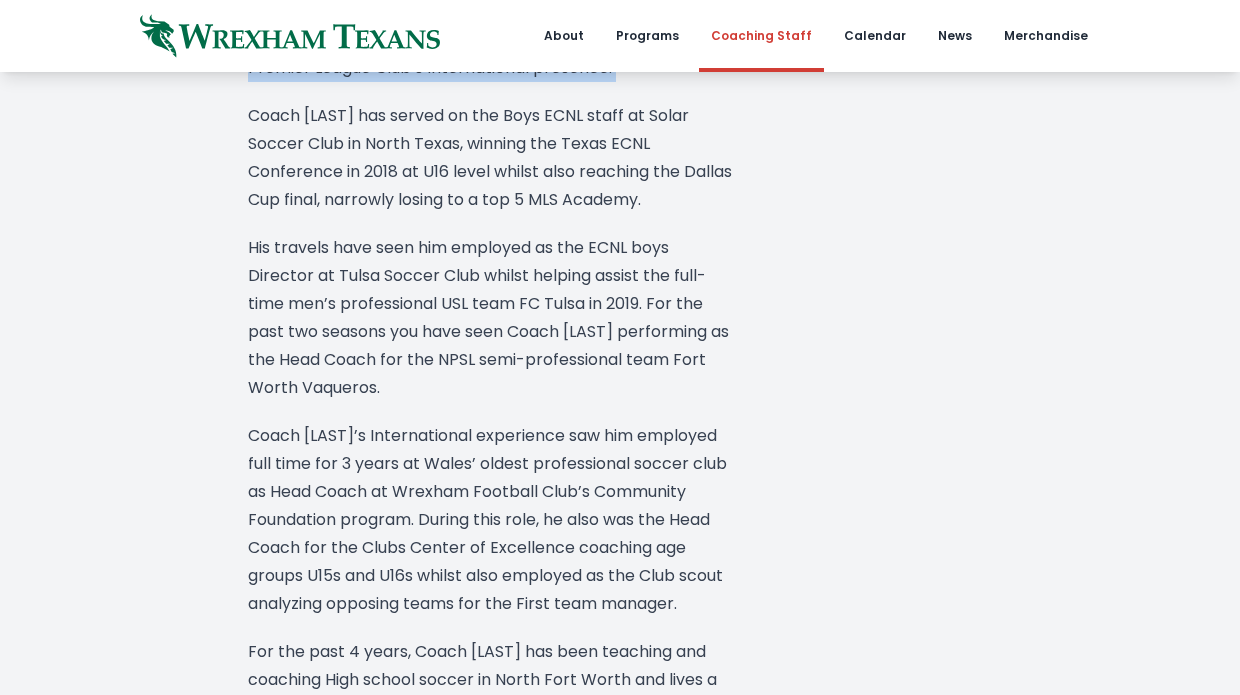 click on "Coach Merola has served on the Boys ECNL staff at Solar Soccer Club in North Texas, winning the Texas ECNL Conference in 2018 at U16 level whilst also reaching the Dallas Cup final, narrowly losing to a top 5 MLS Academy." at bounding box center (490, 158) 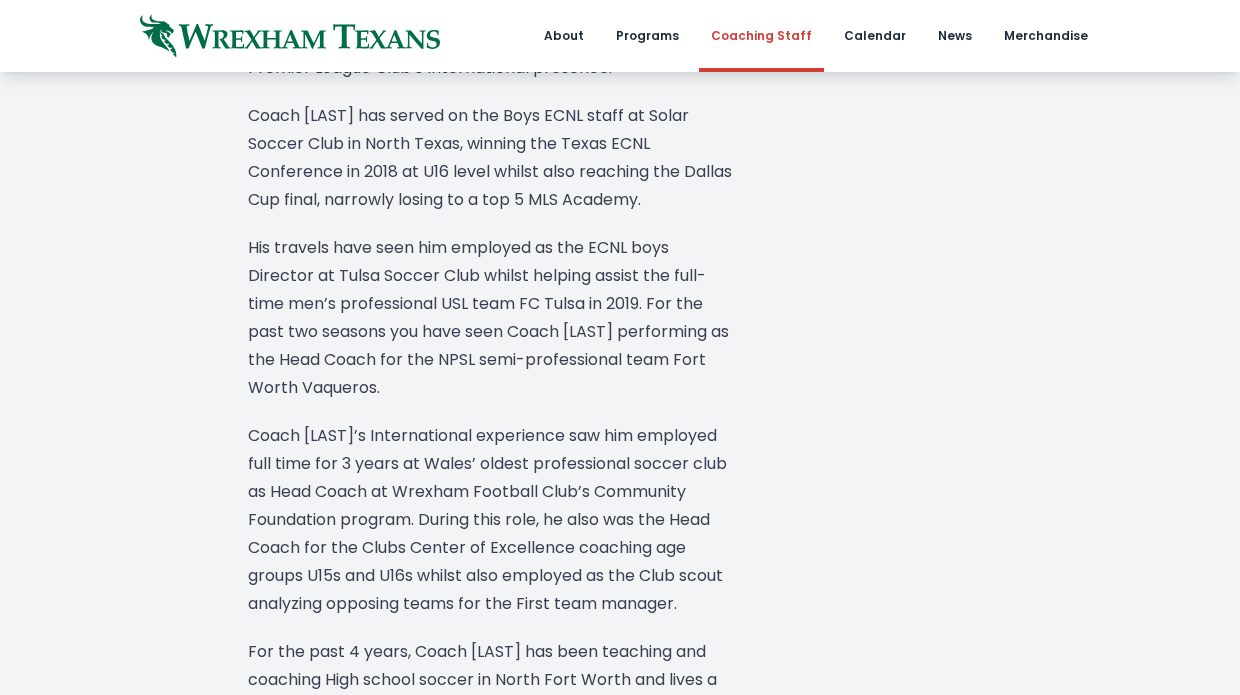click on "Coach Merola has served on the Boys ECNL staff at Solar Soccer Club in North Texas, winning the Texas ECNL Conference in 2018 at U16 level whilst also reaching the Dallas Cup final, narrowly losing to a top 5 MLS Academy." at bounding box center (490, 158) 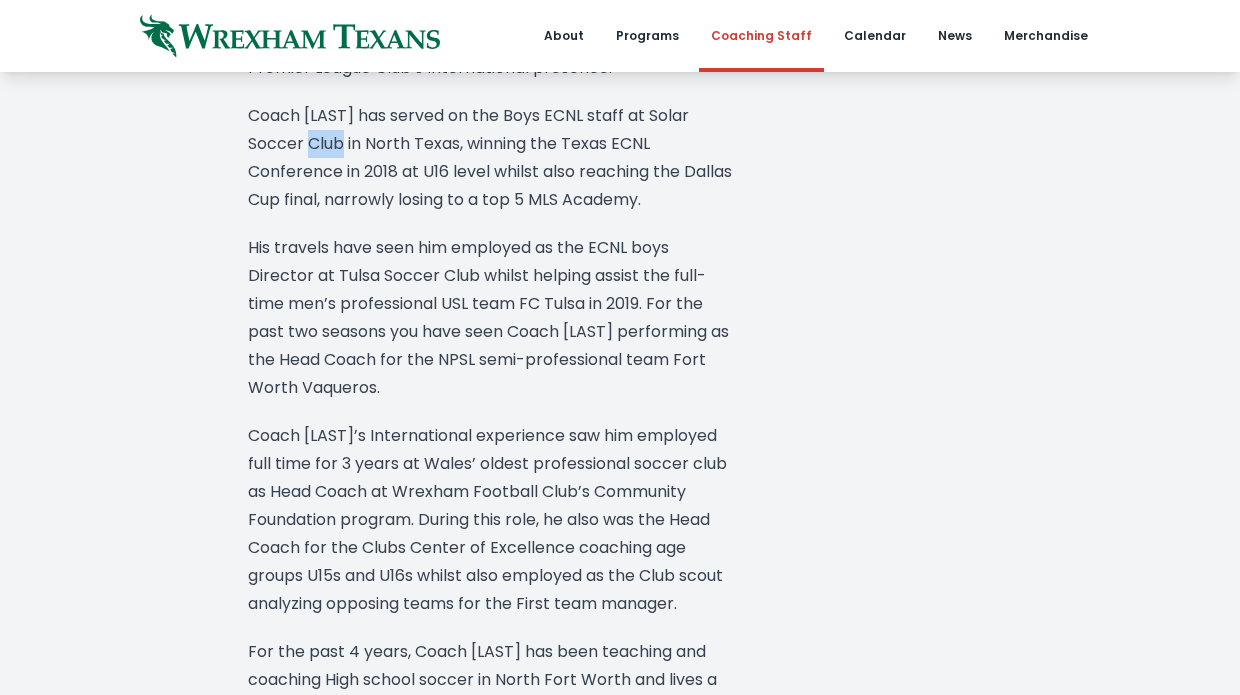 click on "Coach Merola has served on the Boys ECNL staff at Solar Soccer Club in North Texas, winning the Texas ECNL Conference in 2018 at U16 level whilst also reaching the Dallas Cup final, narrowly losing to a top 5 MLS Academy." at bounding box center (490, 158) 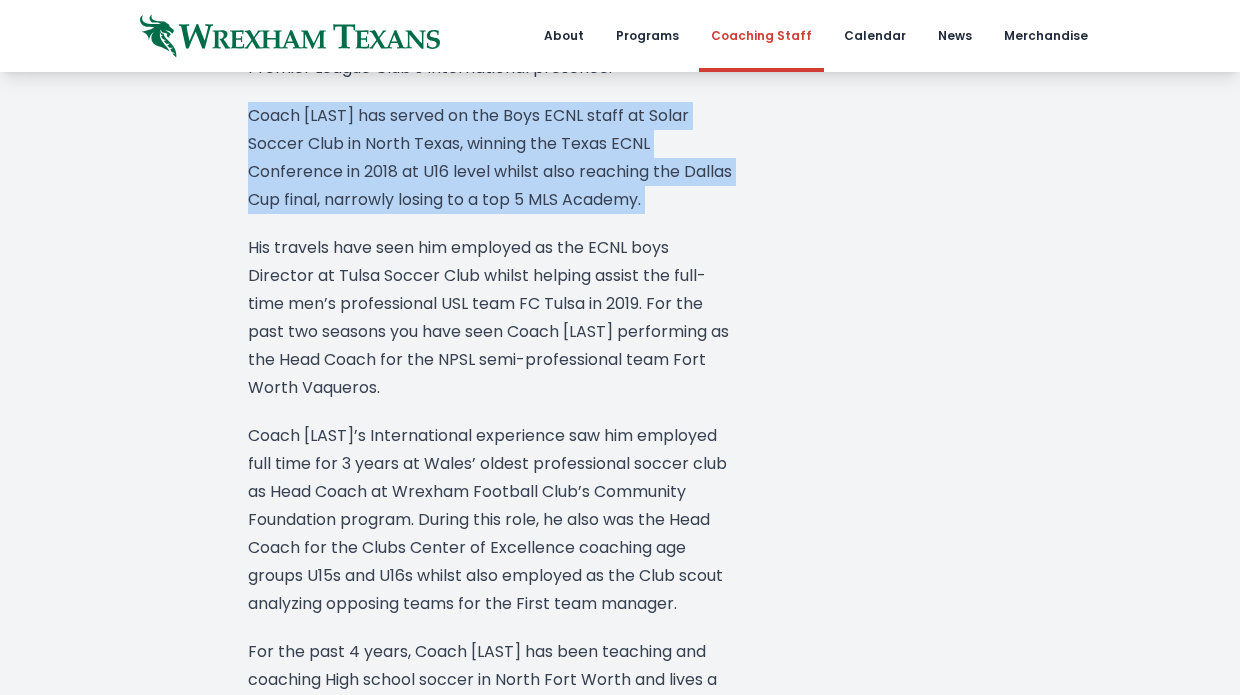 click on "His travels have seen him employed as the ECNL boys Director at Tulsa Soccer Club whilst helping assist the full-time men’s professional USL team FC Tulsa in 2019. For the past two seasons you have seen Coach Merola performing as the Head Coach for the NPSL semi-professional team Fort Worth Vaqueros." at bounding box center [490, 318] 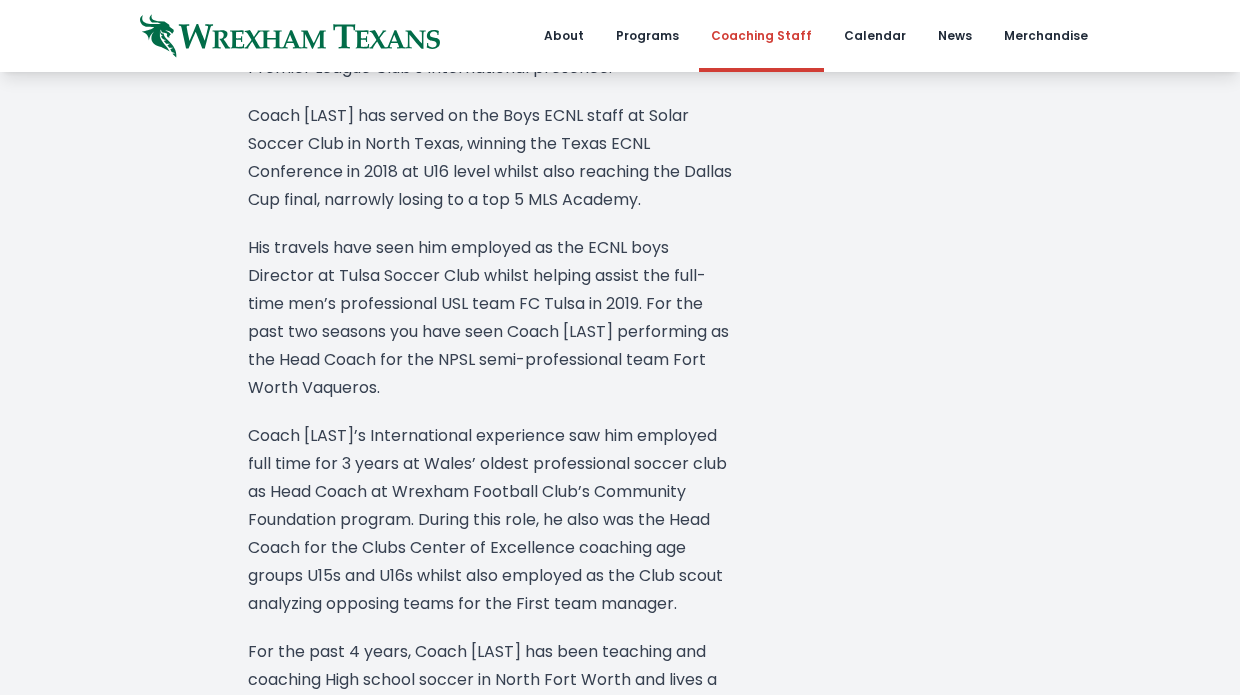 click on "His travels have seen him employed as the ECNL boys Director at Tulsa Soccer Club whilst helping assist the full-time men’s professional USL team FC Tulsa in 2019. For the past two seasons you have seen Coach Merola performing as the Head Coach for the NPSL semi-professional team Fort Worth Vaqueros." at bounding box center (490, 318) 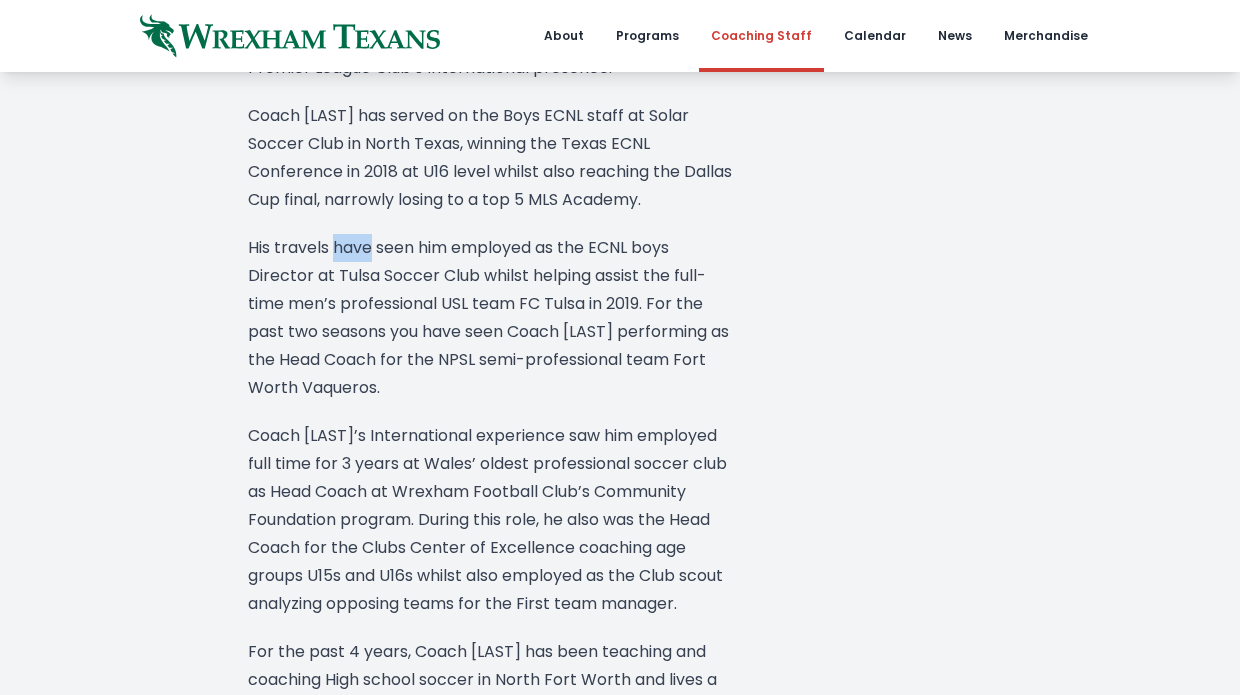 click on "His travels have seen him employed as the ECNL boys Director at Tulsa Soccer Club whilst helping assist the full-time men’s professional USL team FC Tulsa in 2019. For the past two seasons you have seen Coach Merola performing as the Head Coach for the NPSL semi-professional team Fort Worth Vaqueros." at bounding box center [490, 318] 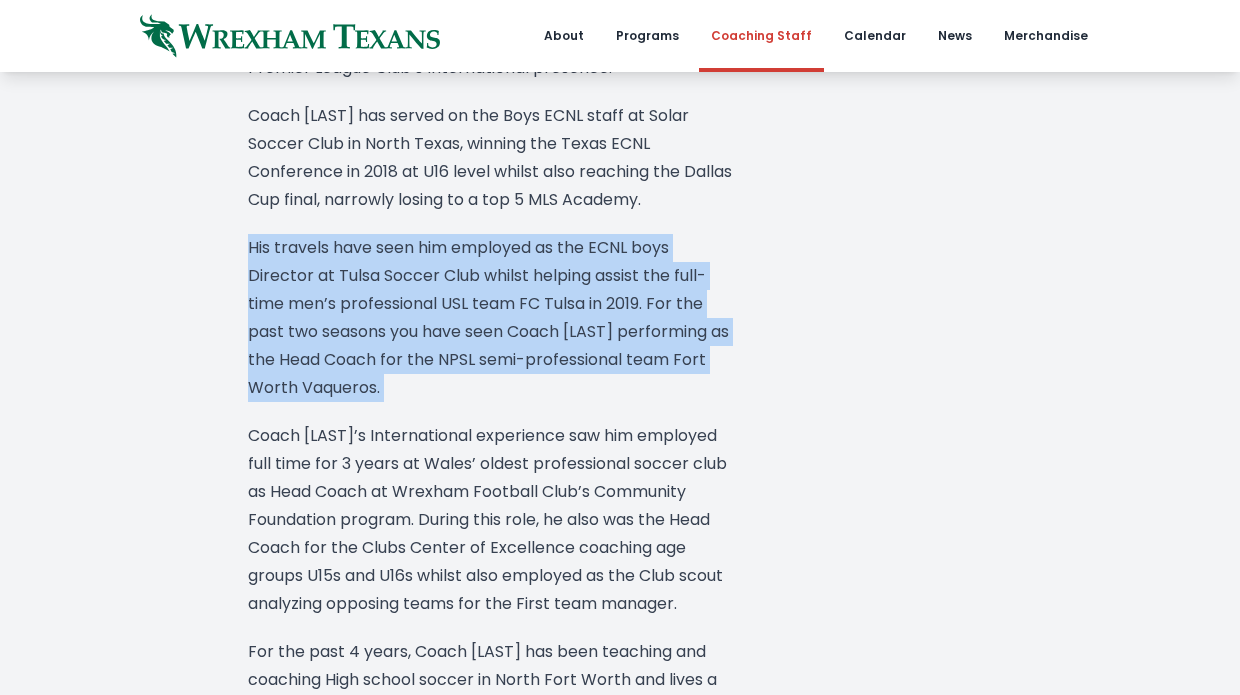 click on "Coach Merola’s International experience saw him employed full time for 3 years at Wales’ oldest professional soccer club as Head Coach at Wrexham Football Club’s Community Foundation program. During this role, he also was the Head Coach for the Clubs Center of Excellence coaching age groups U15s and U16s whilst also employed as the Club scout analyzing opposing teams for the First team manager." at bounding box center [490, 520] 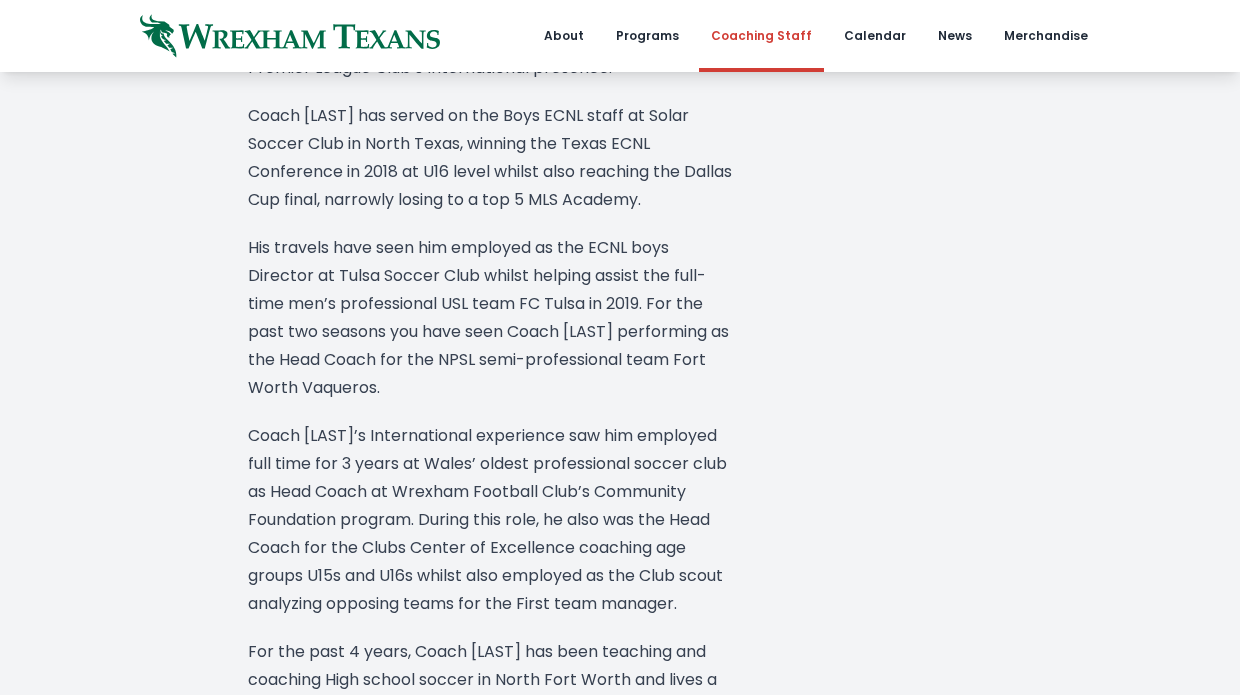 click on "Coach Merola’s International experience saw him employed full time for 3 years at Wales’ oldest professional soccer club as Head Coach at Wrexham Football Club’s Community Foundation program. During this role, he also was the Head Coach for the Clubs Center of Excellence coaching age groups U15s and U16s whilst also employed as the Club scout analyzing opposing teams for the First team manager." at bounding box center (490, 520) 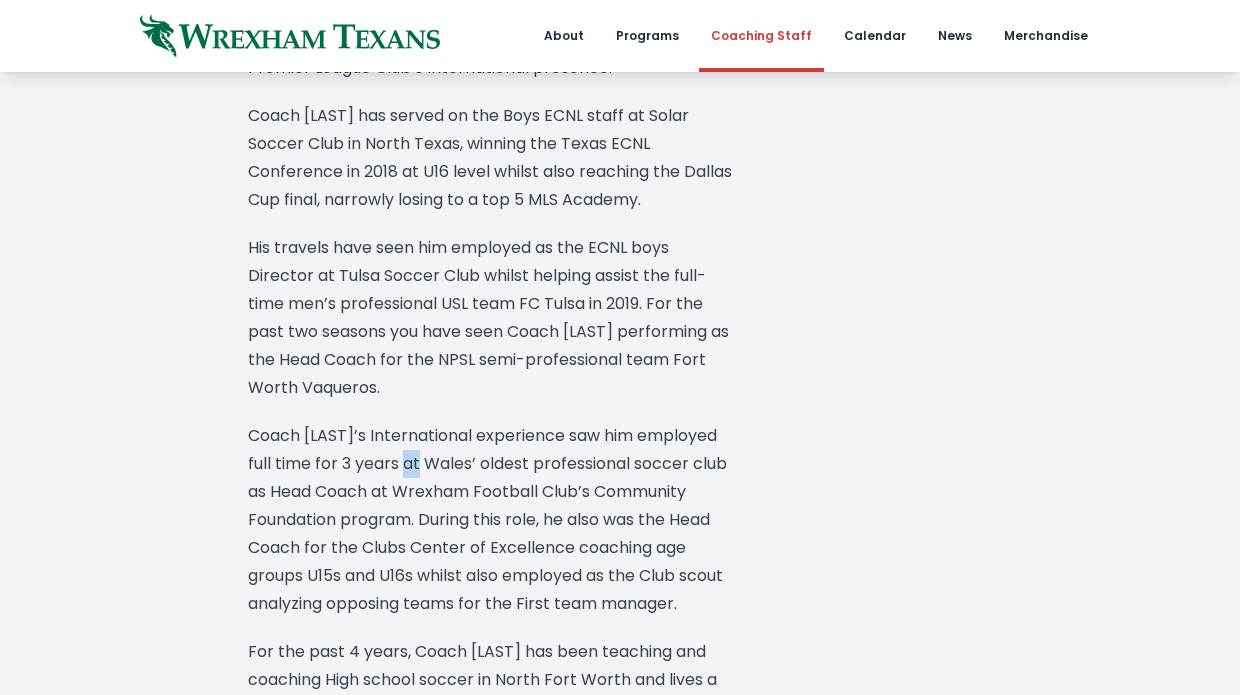 click on "Coach Merola’s International experience saw him employed full time for 3 years at Wales’ oldest professional soccer club as Head Coach at Wrexham Football Club’s Community Foundation program. During this role, he also was the Head Coach for the Clubs Center of Excellence coaching age groups U15s and U16s whilst also employed as the Club scout analyzing opposing teams for the First team manager." at bounding box center (490, 520) 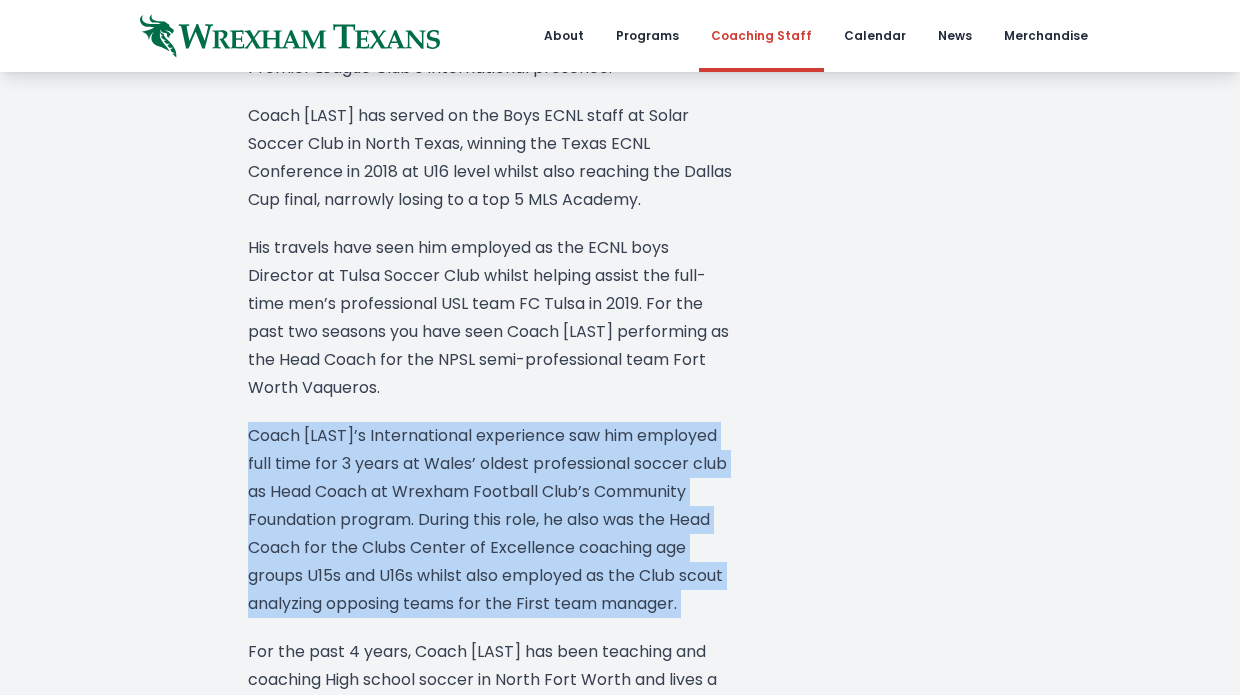 click on "His travels have seen him employed as the ECNL boys Director at Tulsa Soccer Club whilst helping assist the full-time men’s professional USL team FC Tulsa in 2019. For the past two seasons you have seen Coach Merola performing as the Head Coach for the NPSL semi-professional team Fort Worth Vaqueros." at bounding box center (490, 318) 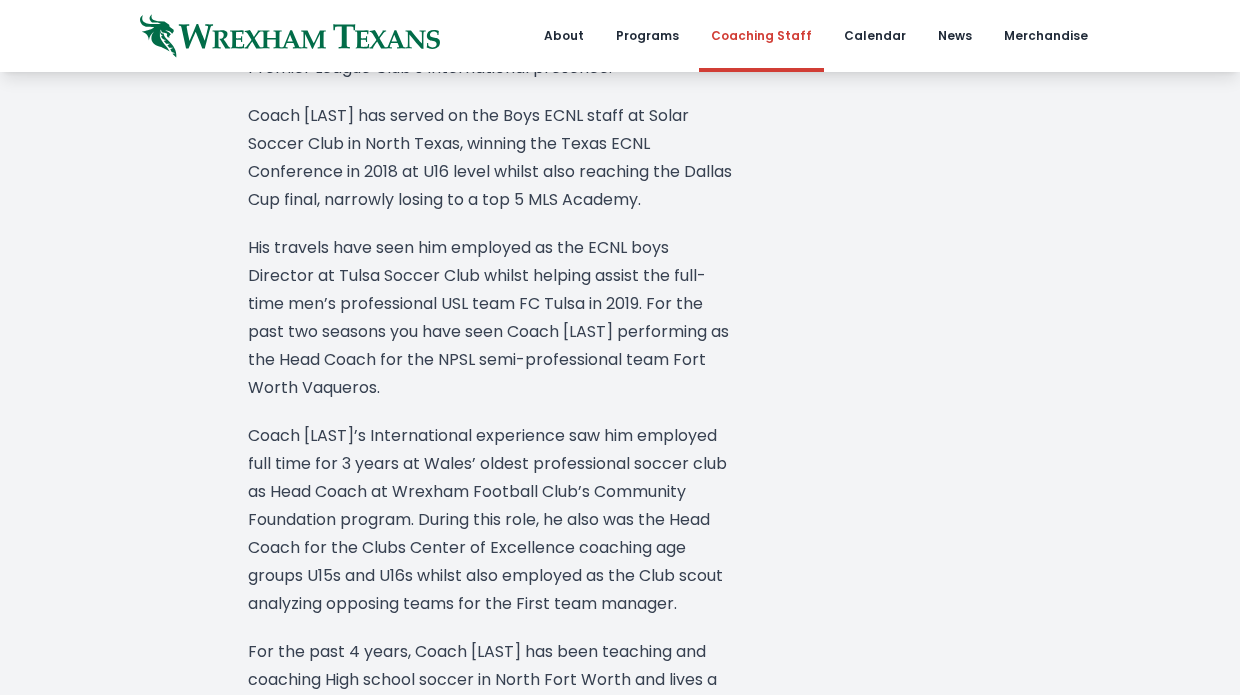 click on "His travels have seen him employed as the ECNL boys Director at Tulsa Soccer Club whilst helping assist the full-time men’s professional USL team FC Tulsa in 2019. For the past two seasons you have seen Coach Merola performing as the Head Coach for the NPSL semi-professional team Fort Worth Vaqueros." at bounding box center (490, 318) 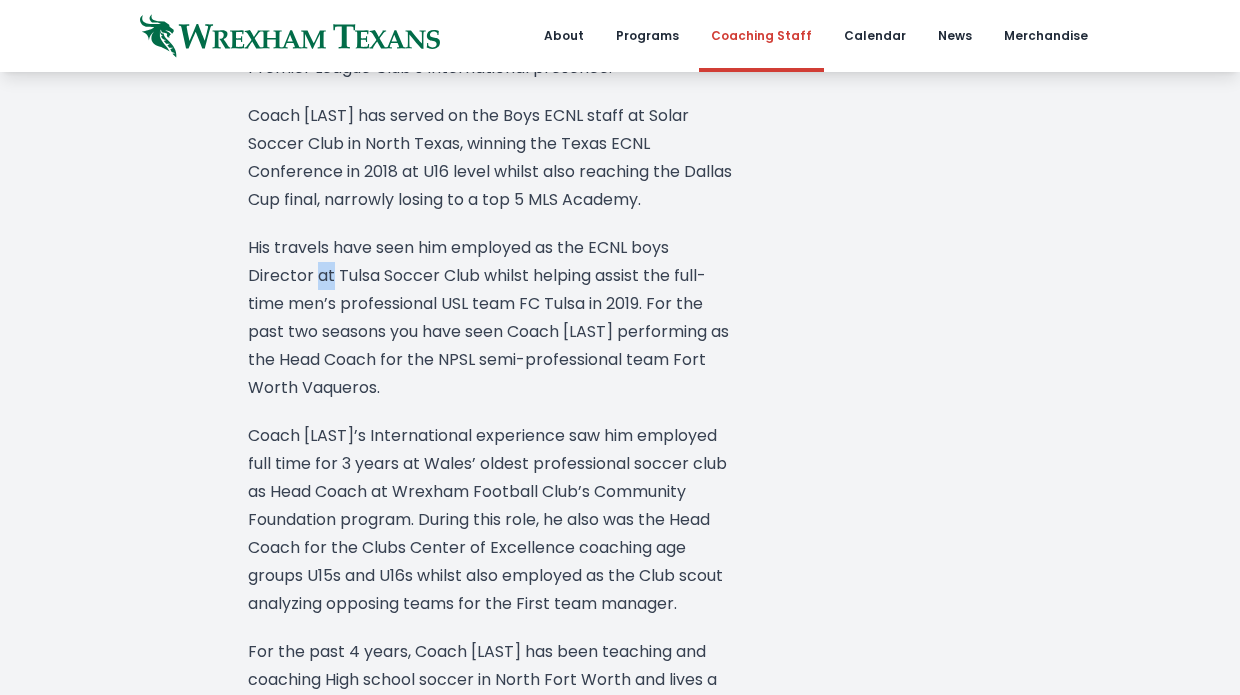 click on "His travels have seen him employed as the ECNL boys Director at Tulsa Soccer Club whilst helping assist the full-time men’s professional USL team FC Tulsa in 2019. For the past two seasons you have seen Coach Merola performing as the Head Coach for the NPSL semi-professional team Fort Worth Vaqueros." at bounding box center [490, 318] 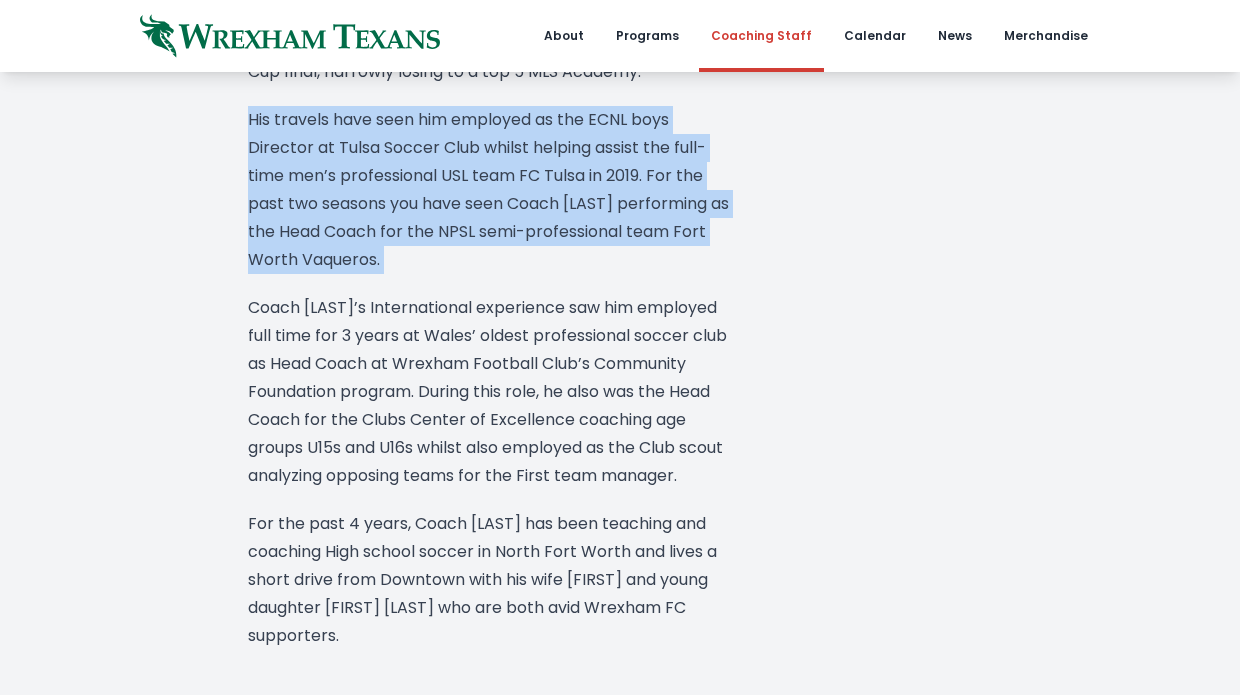 scroll, scrollTop: 1743, scrollLeft: 0, axis: vertical 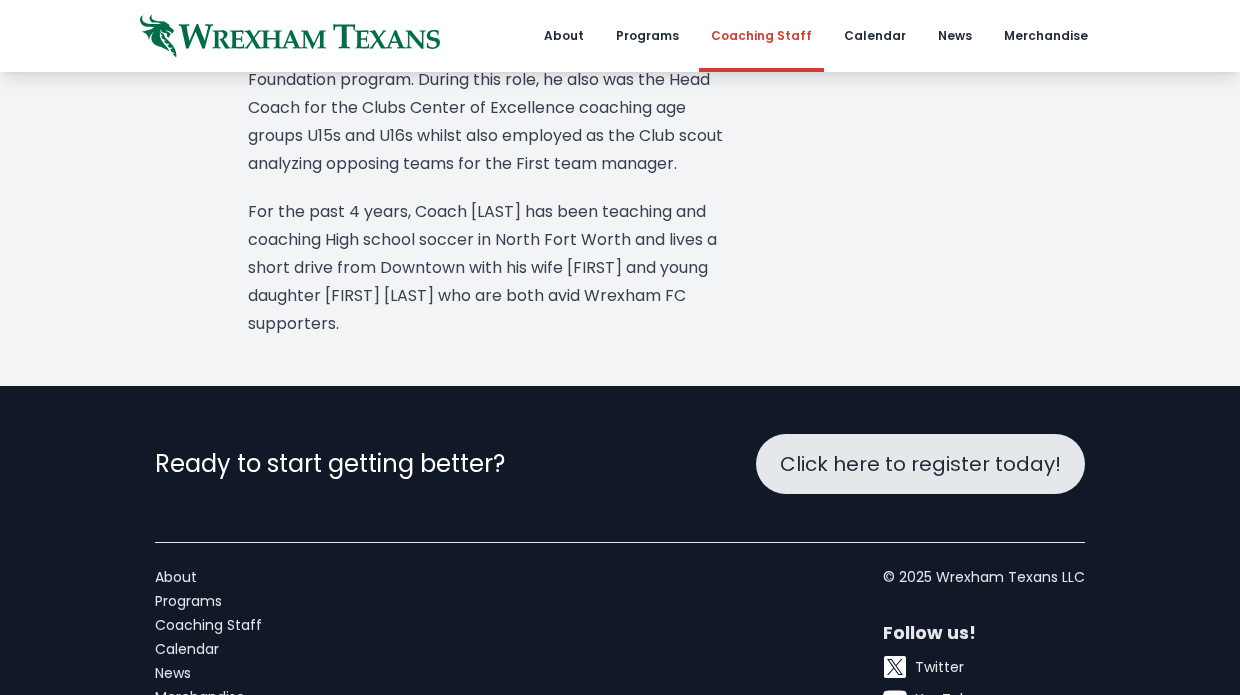 click on "For the past 4 years, Coach Merola has been teaching and coaching High school soccer in North Fort Worth and lives a short drive from Downtown with his wife Colleen and young daughter Charlie Rose who are both avid Wrexham FC supporters." at bounding box center [490, 268] 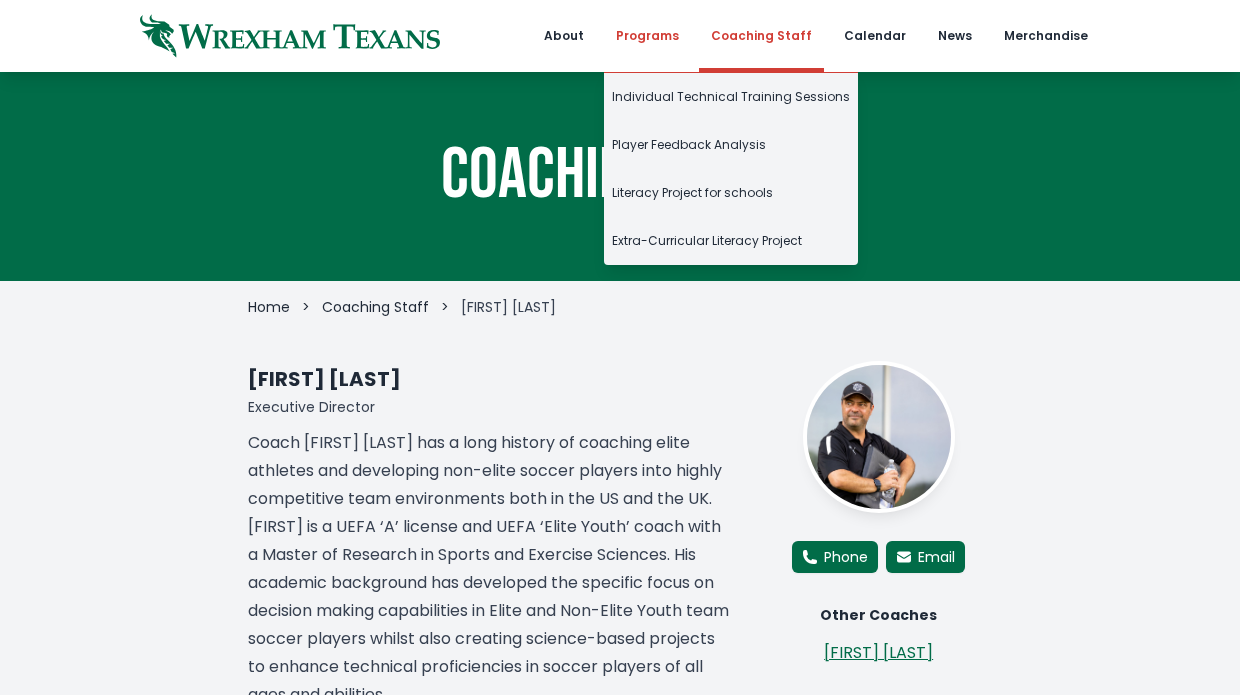 scroll, scrollTop: 0, scrollLeft: 0, axis: both 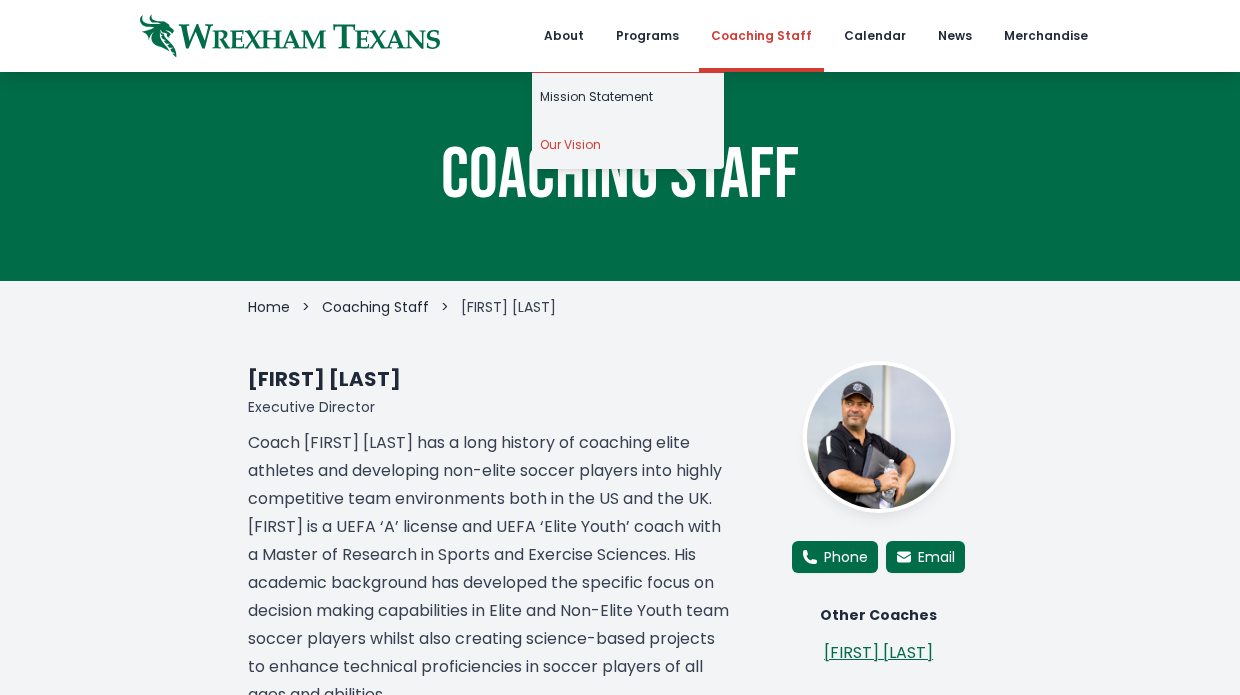 click on "Our Vision" at bounding box center (628, 145) 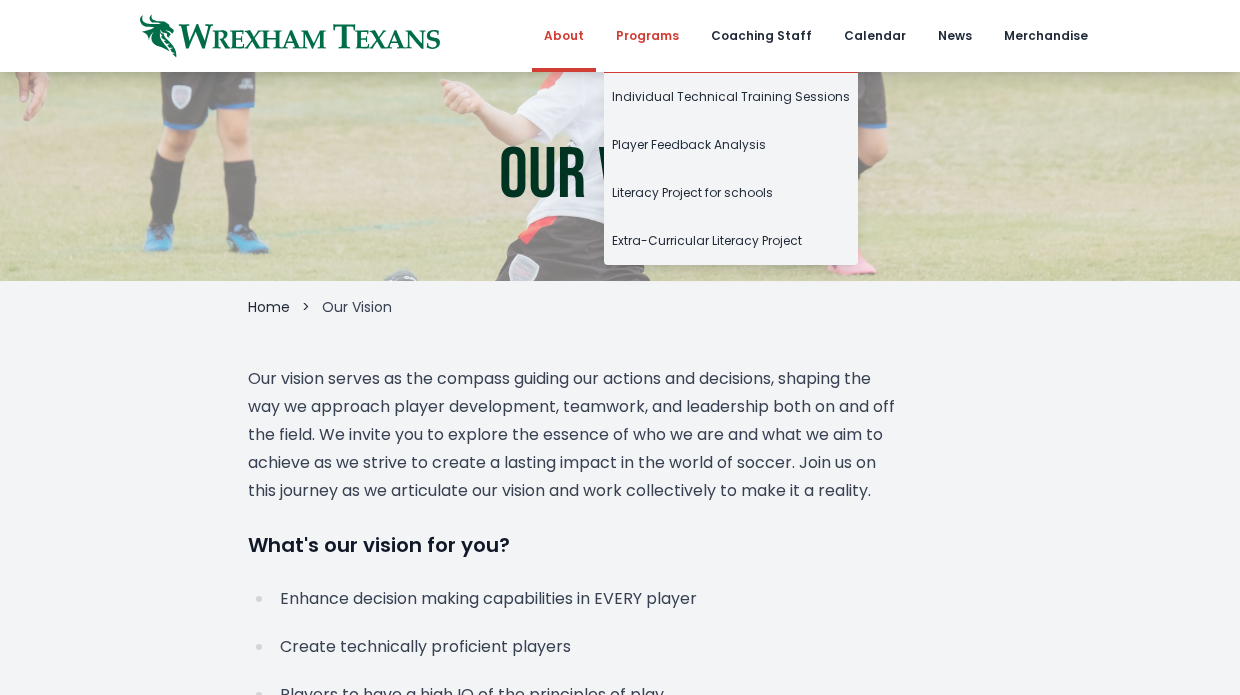 scroll, scrollTop: 0, scrollLeft: 0, axis: both 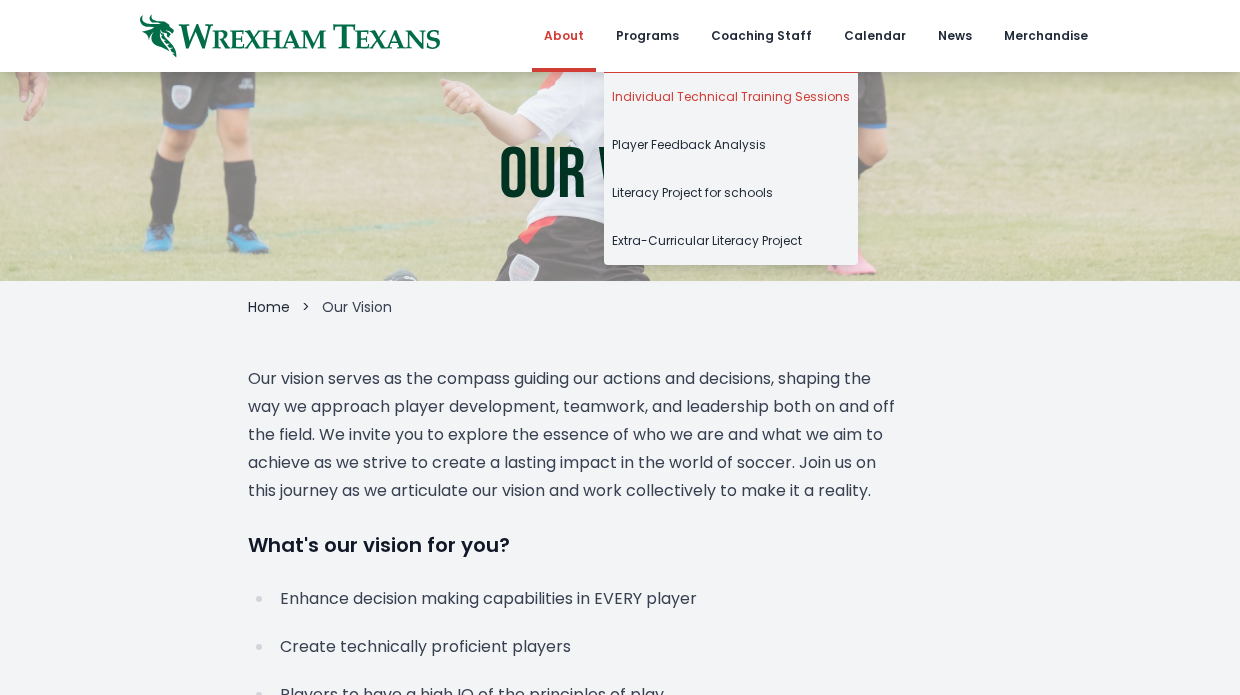 click on "Individual Technical Training Sessions" at bounding box center [731, 97] 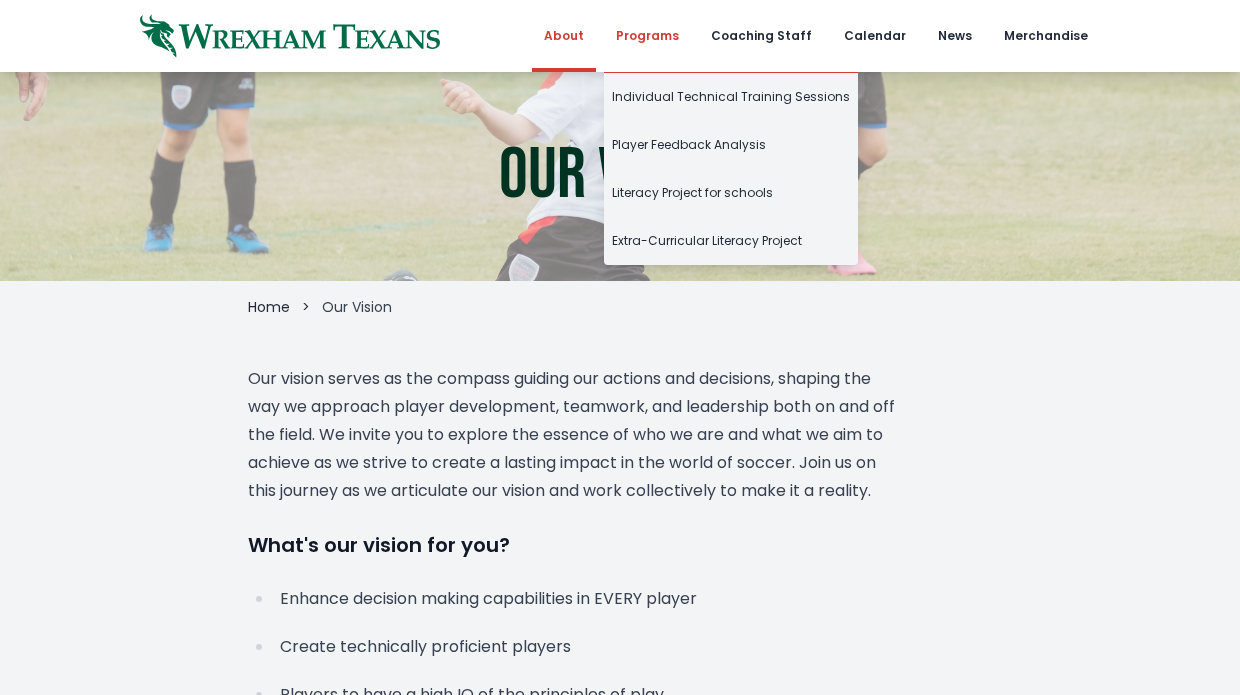 scroll, scrollTop: 0, scrollLeft: 0, axis: both 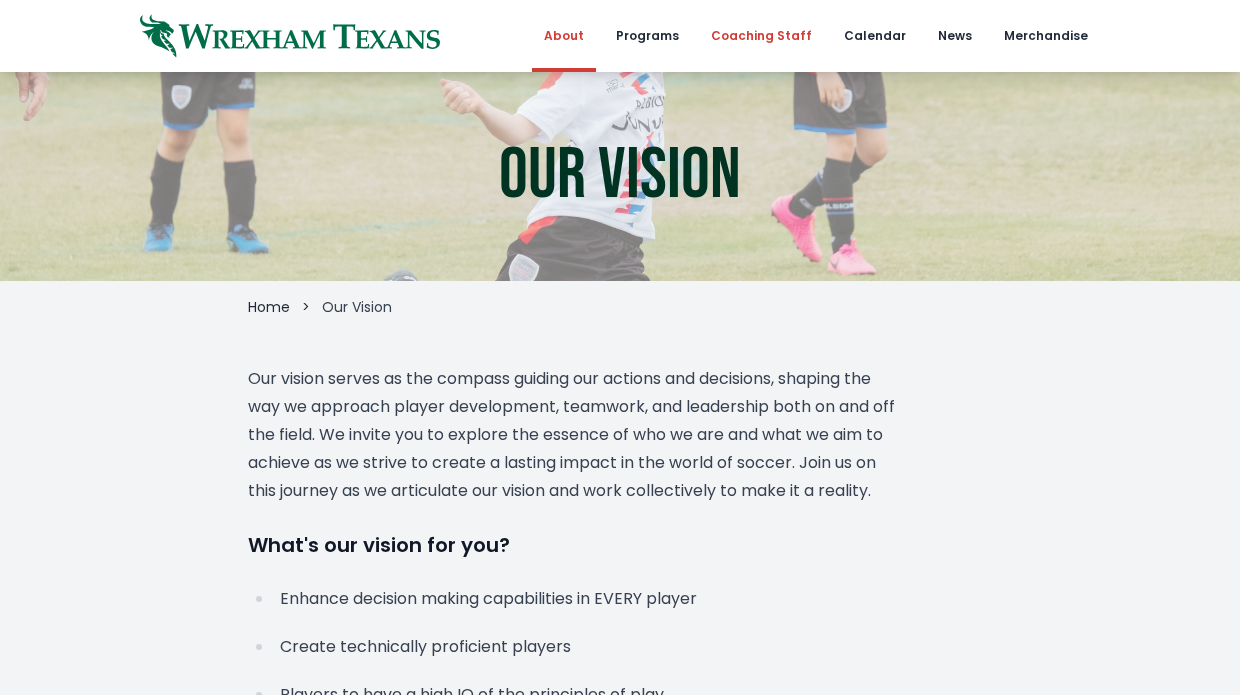 click on "Coaching Staff" at bounding box center [761, 36] 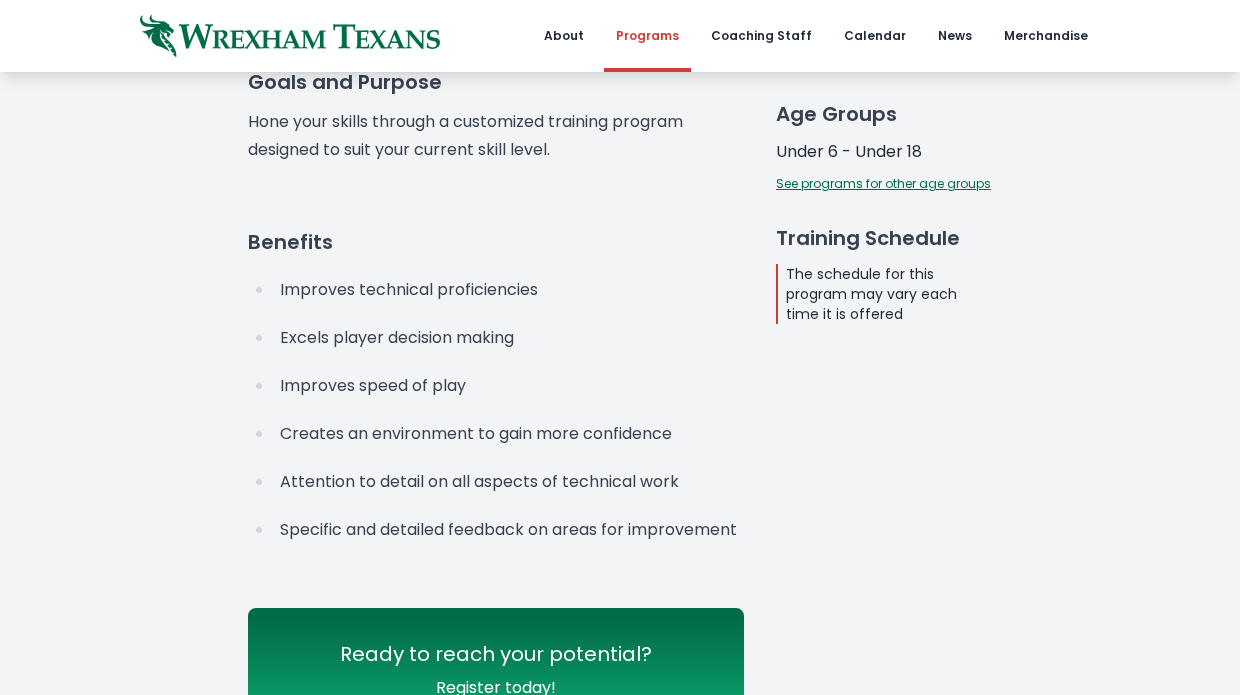 scroll, scrollTop: 218, scrollLeft: 0, axis: vertical 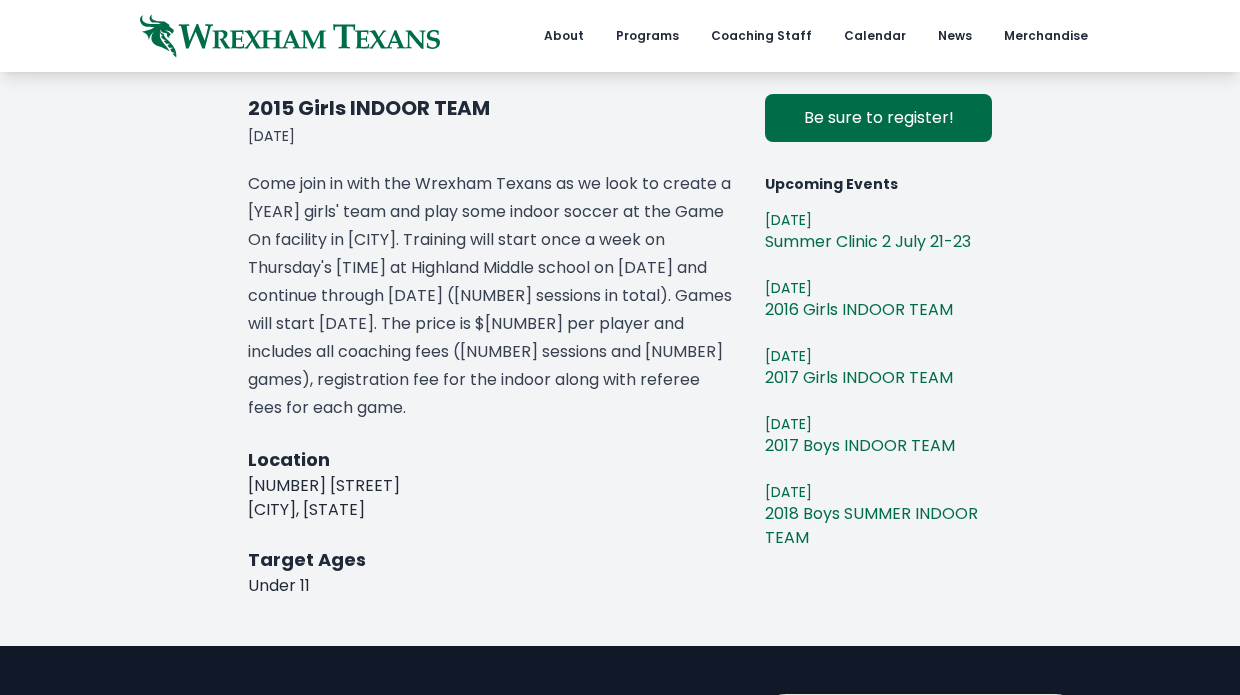 click on "Come join in with the Wrexham Texans as we look to create a 2017 girls' team and play some indoor soccer at the Game On facility in Fort Worth. Training will start once a week on Thursday's 545pm to 7pm at Highland Middle school on July 24th and continue through August 28th (6 sessions in total). Games will start August 09th. The price is $165 per player and includes all coaching fees (6 sessions and 8 games), registration fee for the indoor along with referee fees for each game." at bounding box center [490, 296] 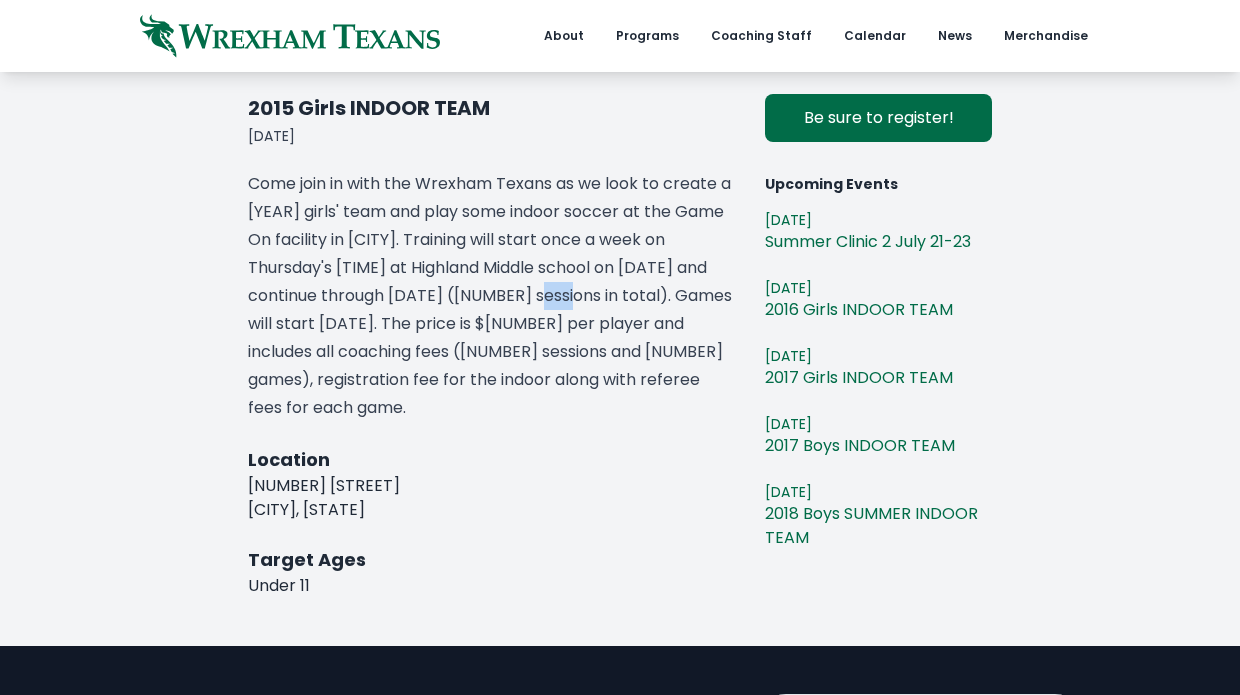click on "Come join in with the Wrexham Texans as we look to create a 2017 girls' team and play some indoor soccer at the Game On facility in Fort Worth. Training will start once a week on Thursday's 545pm to 7pm at Highland Middle school on July 24th and continue through August 28th (6 sessions in total). Games will start August 09th. The price is $165 per player and includes all coaching fees (6 sessions and 8 games), registration fee for the indoor along with referee fees for each game." at bounding box center (490, 296) 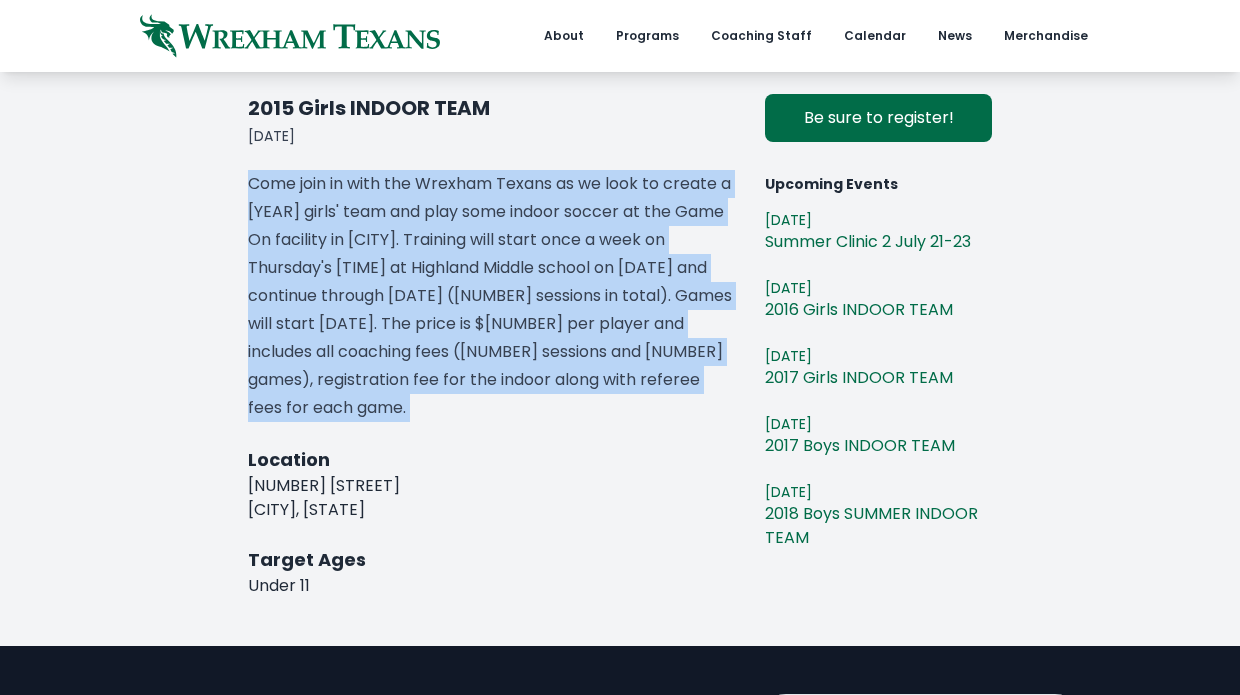 click on "Come join in with the Wrexham Texans as we look to create a 2017 girls' team and play some indoor soccer at the Game On facility in Fort Worth. Training will start once a week on Thursday's 545pm to 7pm at Highland Middle school on July 24th and continue through August 28th (6 sessions in total). Games will start August 09th. The price is $165 per player and includes all coaching fees (6 sessions and 8 games), registration fee for the indoor along with referee fees for each game." at bounding box center (490, 296) 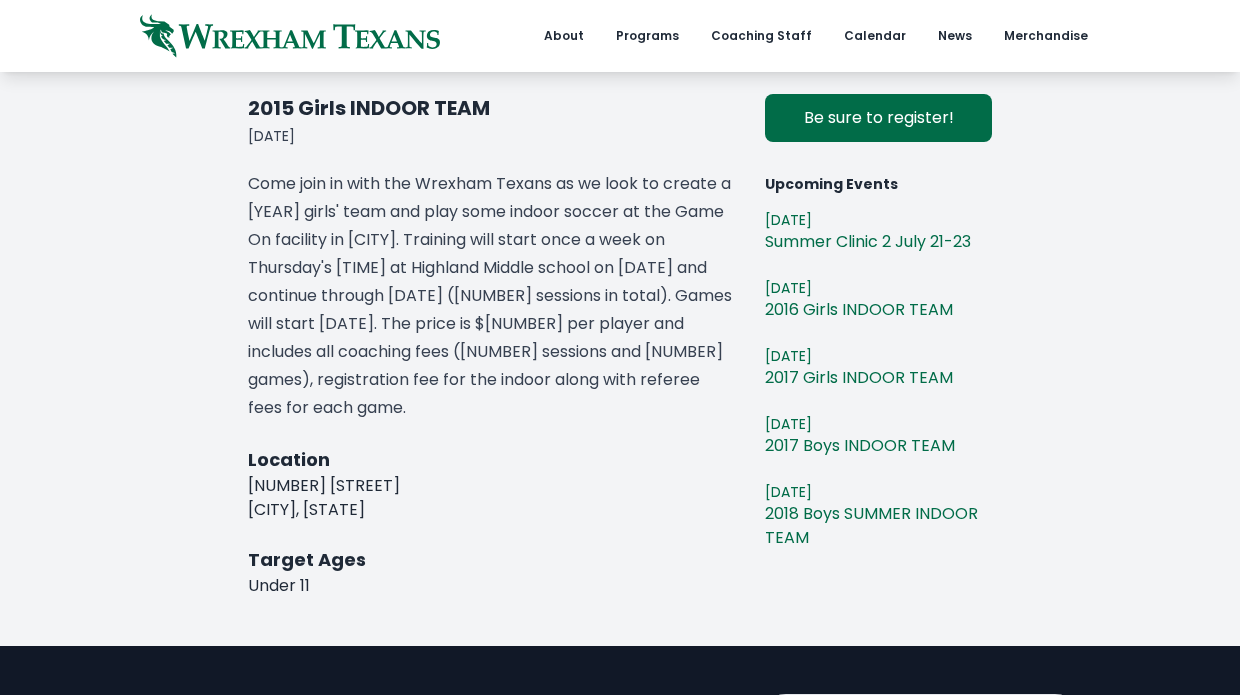 click on "Come join in with the Wrexham Texans as we look to create a 2017 girls' team and play some indoor soccer at the Game On facility in Fort Worth. Training will start once a week on Thursday's 545pm to 7pm at Highland Middle school on July 24th and continue through August 28th (6 sessions in total). Games will start August 09th. The price is $165 per player and includes all coaching fees (6 sessions and 8 games), registration fee for the indoor along with referee fees for each game." at bounding box center [490, 296] 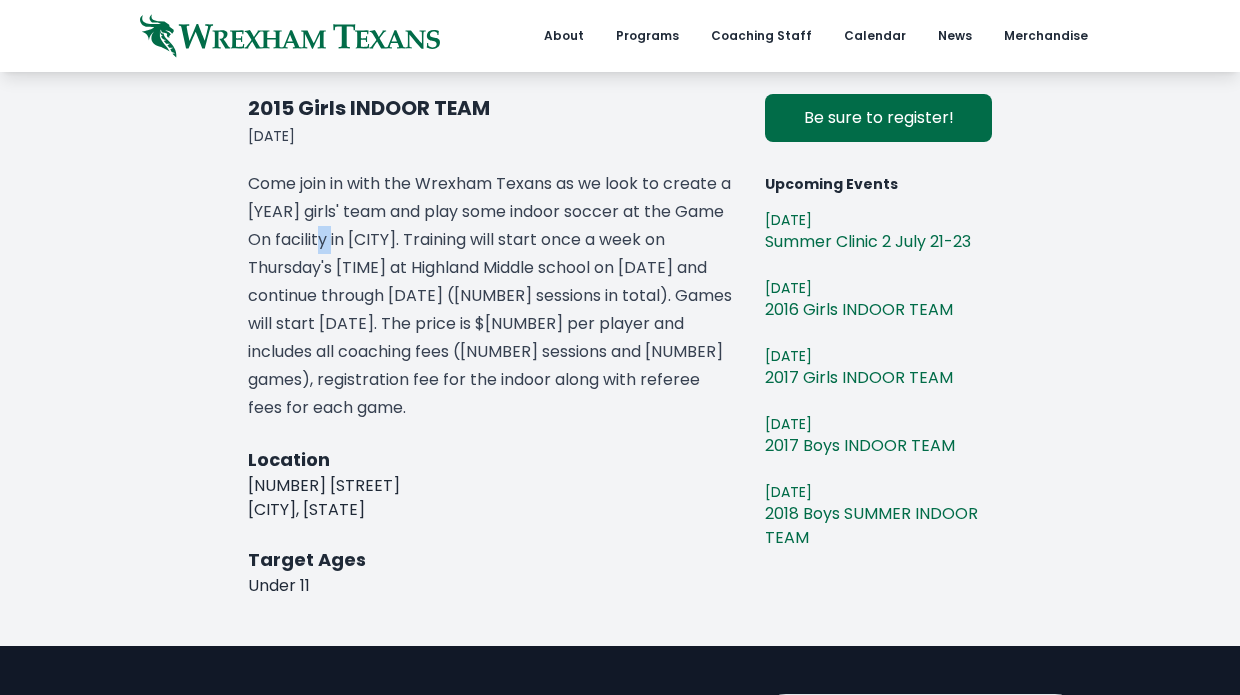 click on "Come join in with the Wrexham Texans as we look to create a 2017 girls' team and play some indoor soccer at the Game On facility in Fort Worth. Training will start once a week on Thursday's 545pm to 7pm at Highland Middle school on July 24th and continue through August 28th (6 sessions in total). Games will start August 09th. The price is $165 per player and includes all coaching fees (6 sessions and 8 games), registration fee for the indoor along with referee fees for each game." at bounding box center [490, 296] 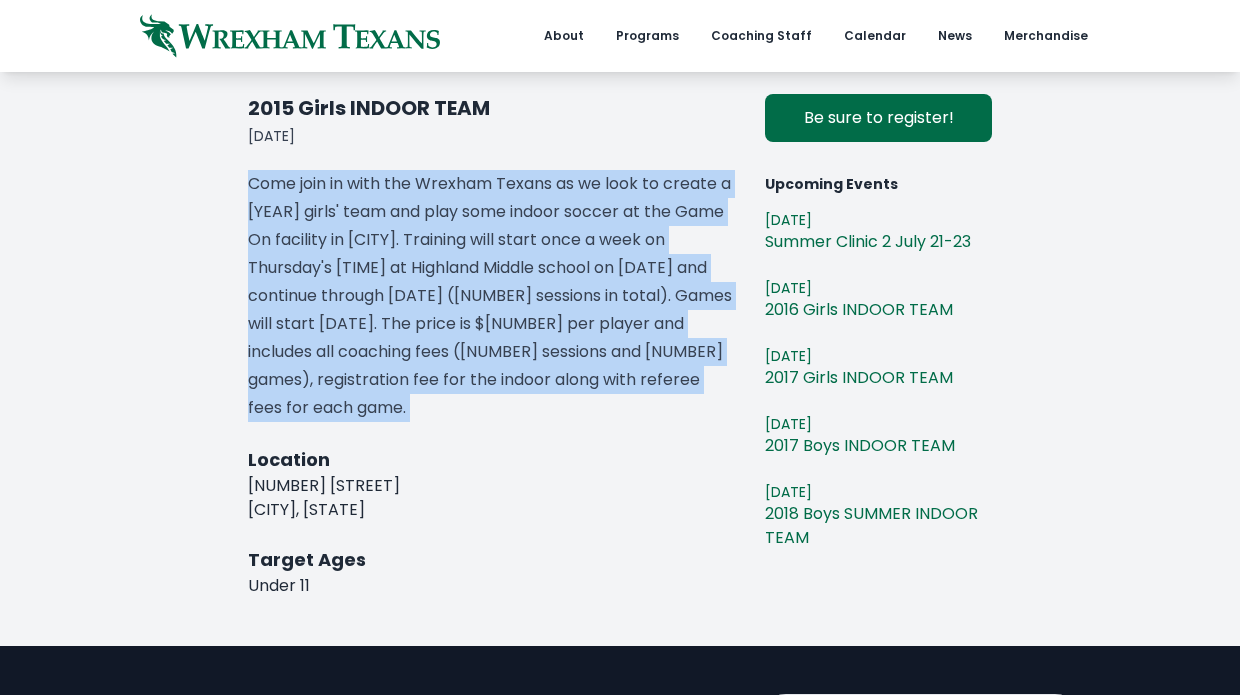 click on "Come join in with the Wrexham Texans as we look to create a 2017 girls' team and play some indoor soccer at the Game On facility in Fort Worth. Training will start once a week on Thursday's 545pm to 7pm at Highland Middle school on July 24th and continue through August 28th (6 sessions in total). Games will start August 09th. The price is $165 per player and includes all coaching fees (6 sessions and 8 games), registration fee for the indoor along with referee fees for each game." at bounding box center (490, 296) 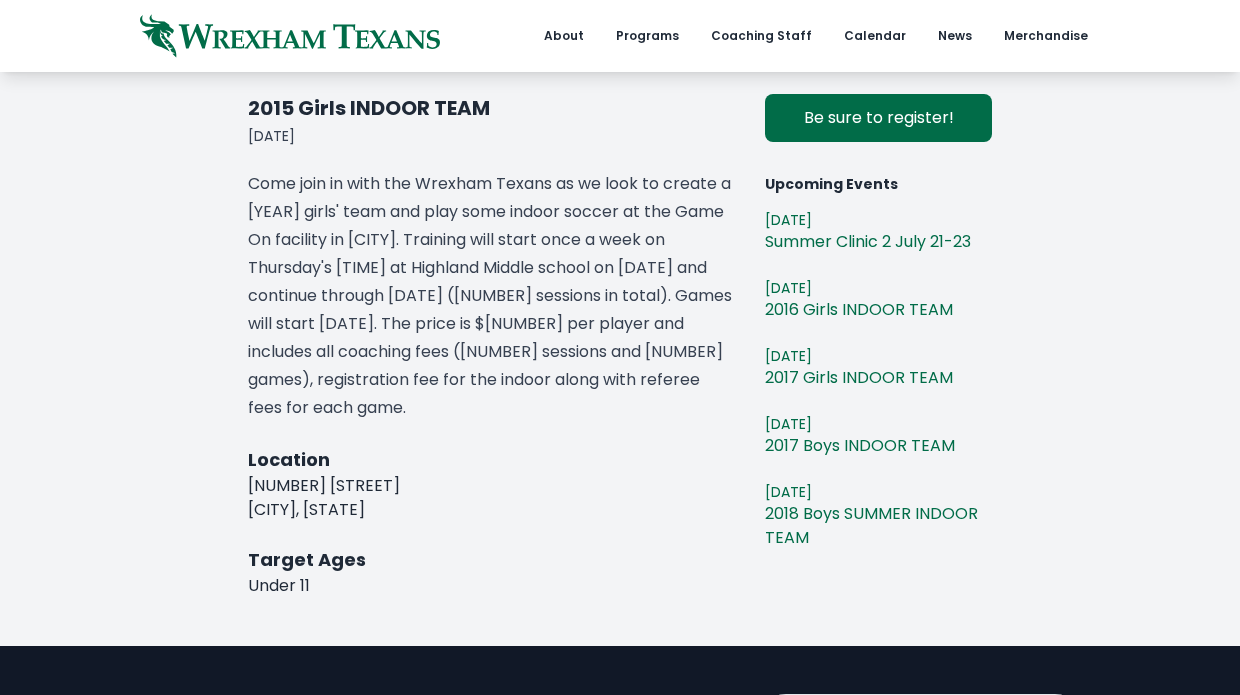 click on "Come join in with the Wrexham Texans as we look to create a 2017 girls' team and play some indoor soccer at the Game On facility in Fort Worth. Training will start once a week on Thursday's 545pm to 7pm at Highland Middle school on July 24th and continue through August 28th (6 sessions in total). Games will start August 09th. The price is $165 per player and includes all coaching fees (6 sessions and 8 games), registration fee for the indoor along with referee fees for each game." at bounding box center [490, 296] 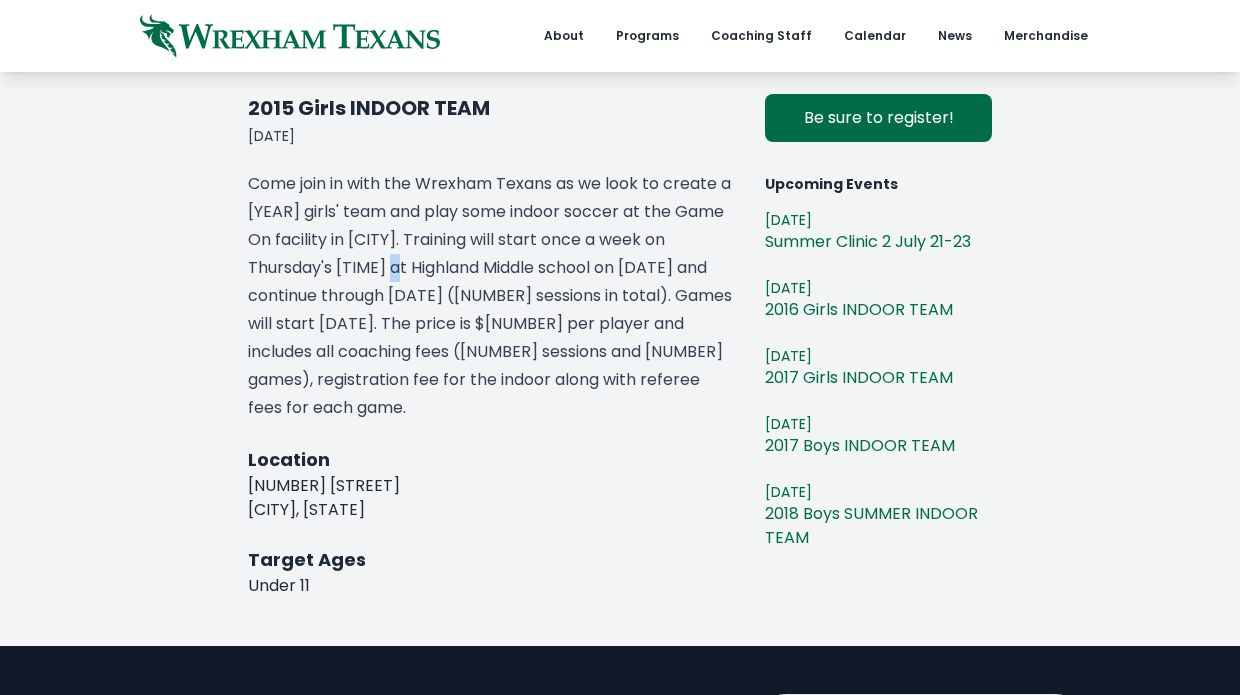 click on "Come join in with the Wrexham Texans as we look to create a 2017 girls' team and play some indoor soccer at the Game On facility in Fort Worth. Training will start once a week on Thursday's 545pm to 7pm at Highland Middle school on July 24th and continue through August 28th (6 sessions in total). Games will start August 09th. The price is $165 per player and includes all coaching fees (6 sessions and 8 games), registration fee for the indoor along with referee fees for each game." at bounding box center [490, 296] 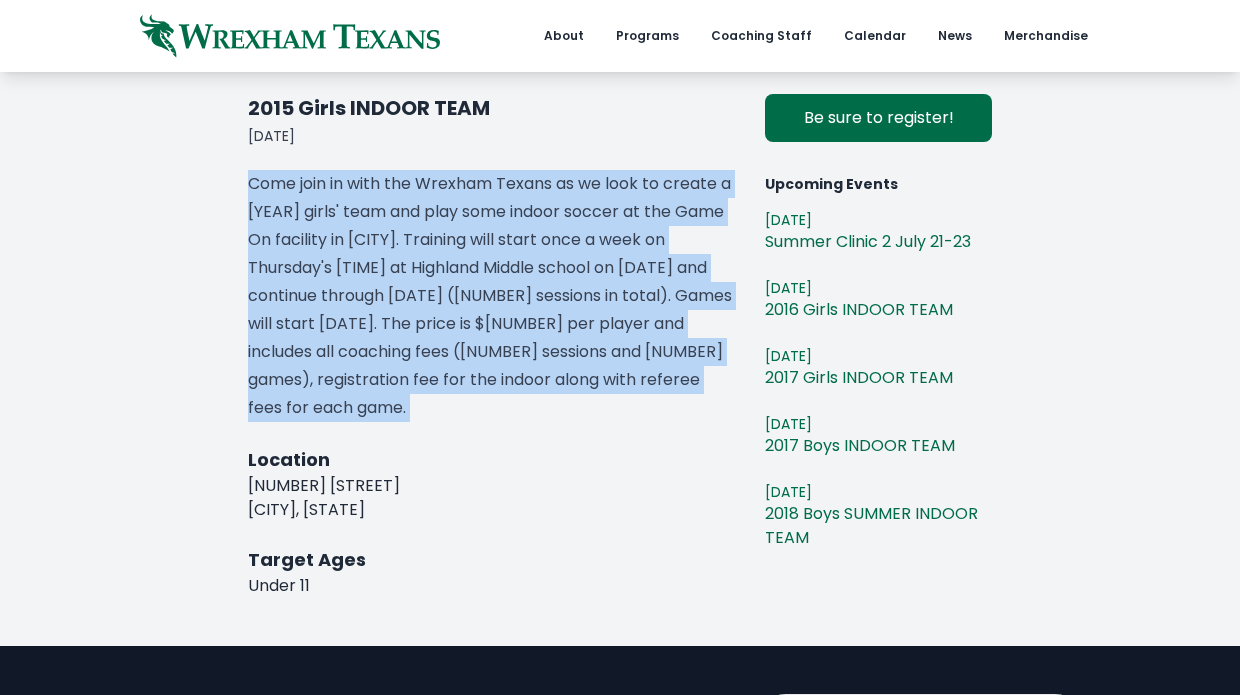 click on "Come join in with the Wrexham Texans as we look to create a 2017 girls' team and play some indoor soccer at the Game On facility in Fort Worth. Training will start once a week on Thursday's 545pm to 7pm at Highland Middle school on July 24th and continue through August 28th (6 sessions in total). Games will start August 09th. The price is $165 per player and includes all coaching fees (6 sessions and 8 games), registration fee for the indoor along with referee fees for each game." at bounding box center [490, 296] 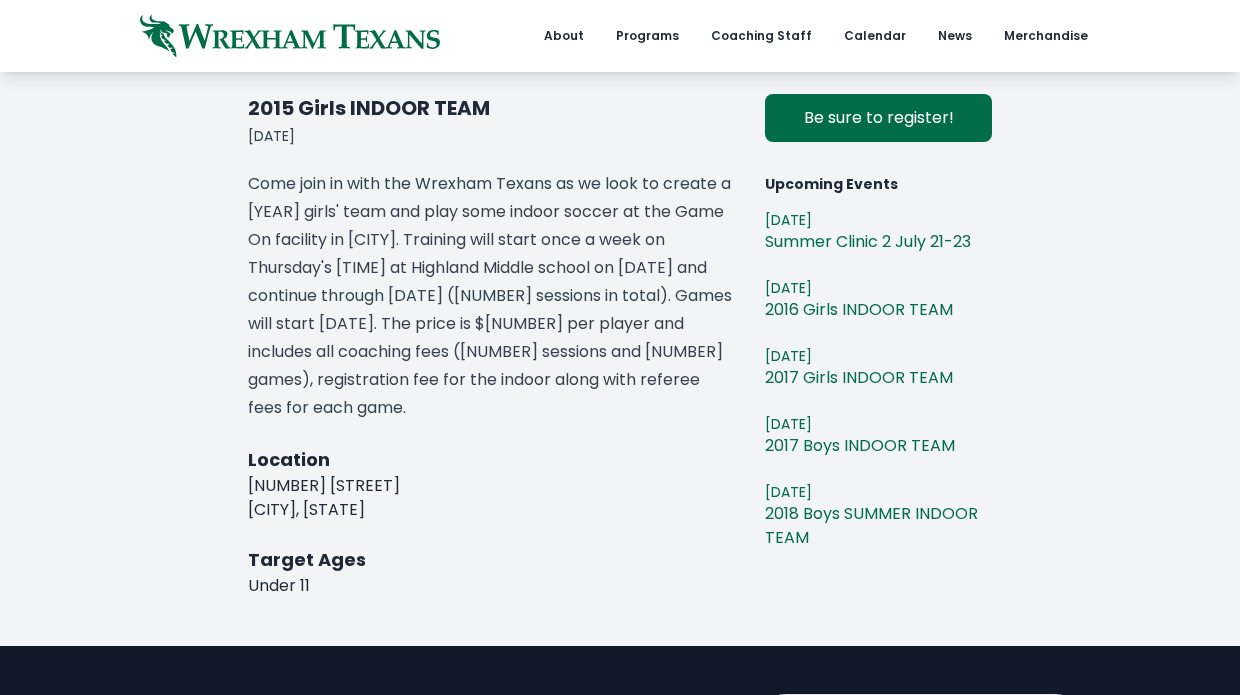 click on "Come join in with the Wrexham Texans as we look to create a 2017 girls' team and play some indoor soccer at the Game On facility in Fort Worth. Training will start once a week on Thursday's 545pm to 7pm at Highland Middle school on July 24th and continue through August 28th (6 sessions in total). Games will start August 09th. The price is $165 per player and includes all coaching fees (6 sessions and 8 games), registration fee for the indoor along with referee fees for each game." at bounding box center [490, 296] 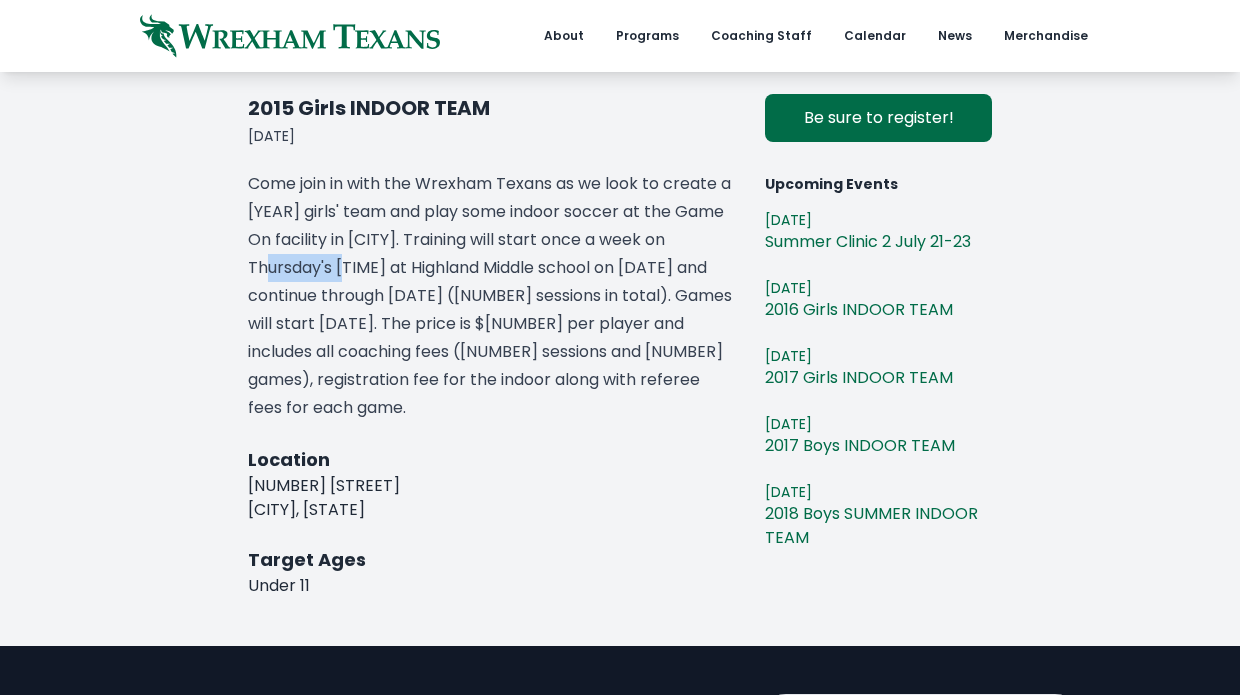 click on "Come join in with the Wrexham Texans as we look to create a 2017 girls' team and play some indoor soccer at the Game On facility in Fort Worth. Training will start once a week on Thursday's 545pm to 7pm at Highland Middle school on July 24th and continue through August 28th (6 sessions in total). Games will start August 09th. The price is $165 per player and includes all coaching fees (6 sessions and 8 games), registration fee for the indoor along with referee fees for each game." at bounding box center (490, 296) 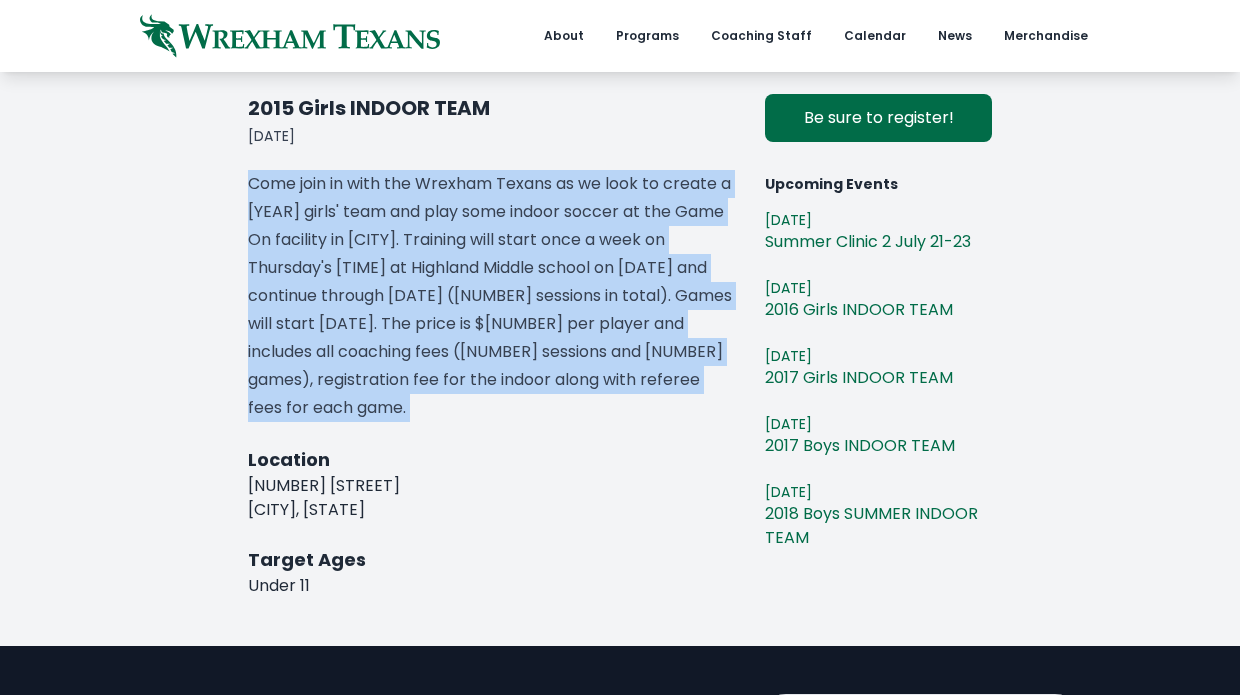 click on "Come join in with the Wrexham Texans as we look to create a 2017 girls' team and play some indoor soccer at the Game On facility in Fort Worth. Training will start once a week on Thursday's 545pm to 7pm at Highland Middle school on July 24th and continue through August 28th (6 sessions in total). Games will start August 09th. The price is $165 per player and includes all coaching fees (6 sessions and 8 games), registration fee for the indoor along with referee fees for each game." at bounding box center (490, 296) 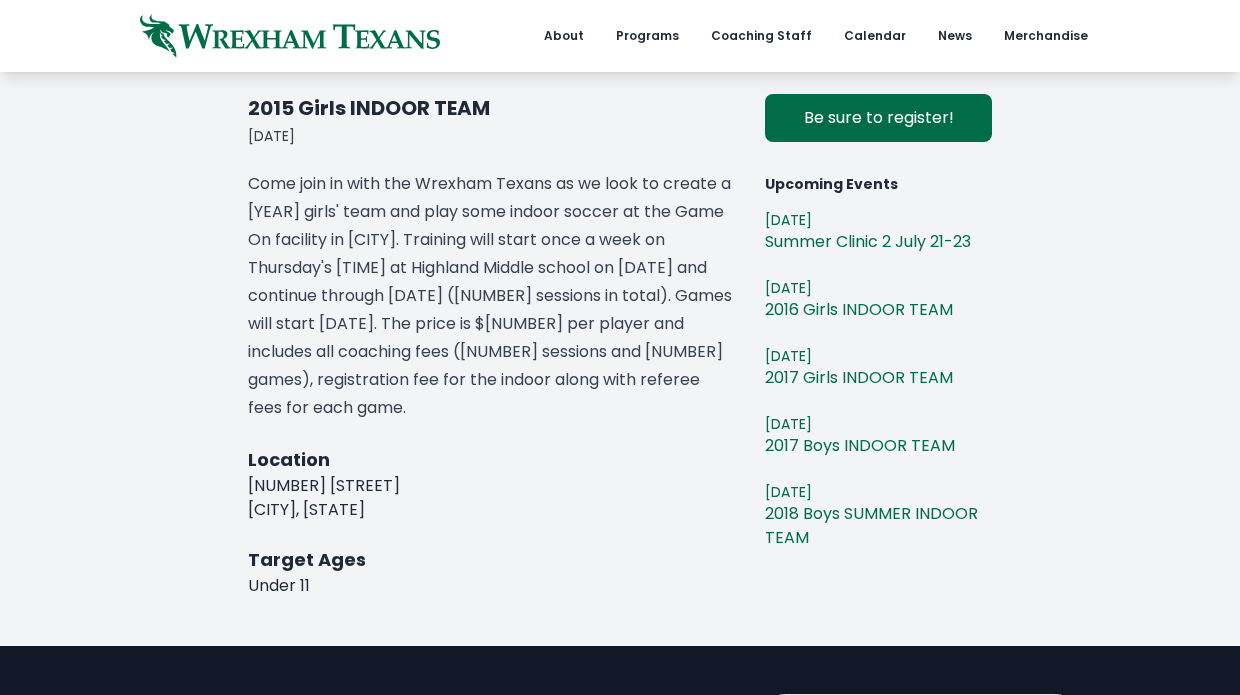 click on "Come join in with the Wrexham Texans as we look to create a 2017 girls' team and play some indoor soccer at the Game On facility in Fort Worth. Training will start once a week on Thursday's 545pm to 7pm at Highland Middle school on July 24th and continue through August 28th (6 sessions in total). Games will start August 09th. The price is $165 per player and includes all coaching fees (6 sessions and 8 games), registration fee for the indoor along with referee fees for each game." at bounding box center (490, 296) 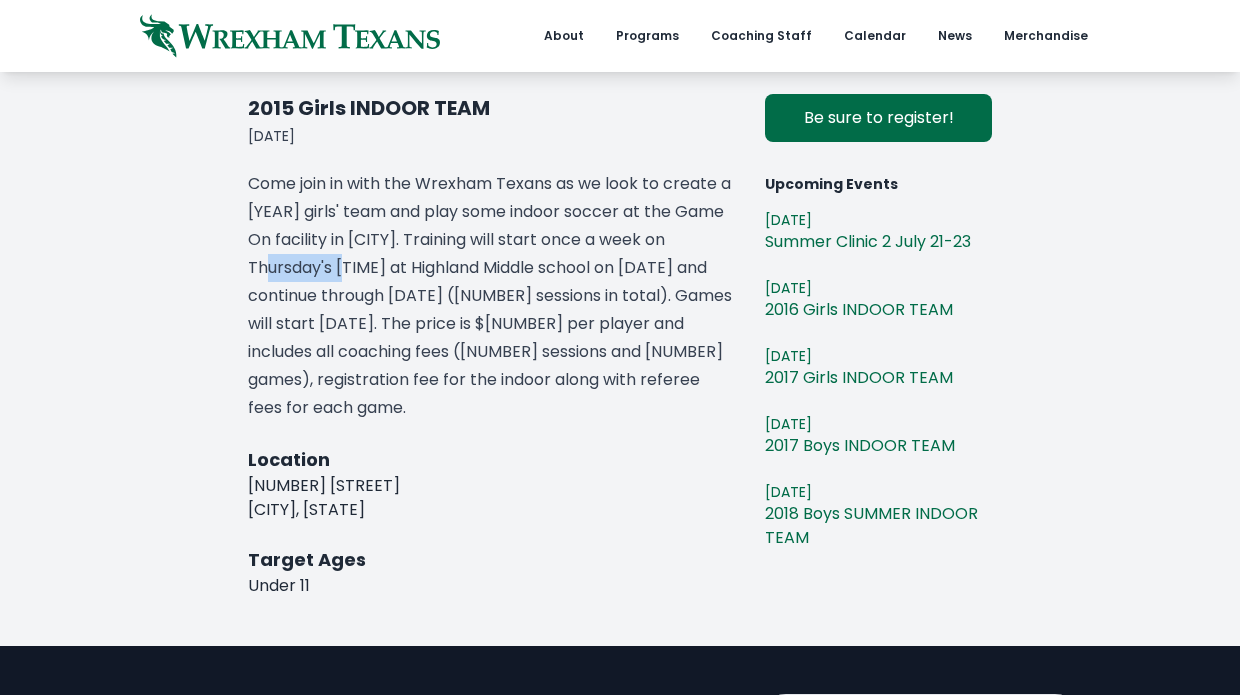 click on "Come join in with the Wrexham Texans as we look to create a 2017 girls' team and play some indoor soccer at the Game On facility in Fort Worth. Training will start once a week on Thursday's 545pm to 7pm at Highland Middle school on July 24th and continue through August 28th (6 sessions in total). Games will start August 09th. The price is $165 per player and includes all coaching fees (6 sessions and 8 games), registration fee for the indoor along with referee fees for each game." at bounding box center [490, 296] 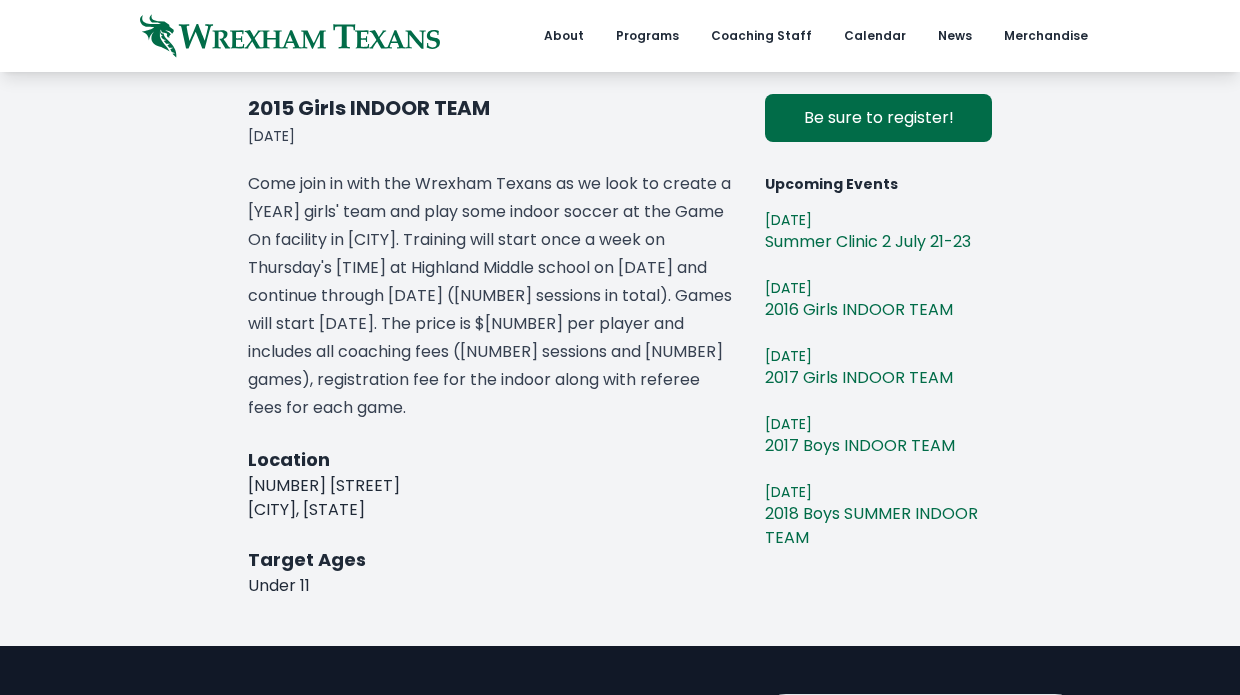 click on "Come join in with the Wrexham Texans as we look to create a 2017 girls' team and play some indoor soccer at the Game On facility in Fort Worth. Training will start once a week on Thursday's 545pm to 7pm at Highland Middle school on July 24th and continue through August 28th (6 sessions in total). Games will start August 09th. The price is $165 per player and includes all coaching fees (6 sessions and 8 games), registration fee for the indoor along with referee fees for each game." at bounding box center [490, 296] 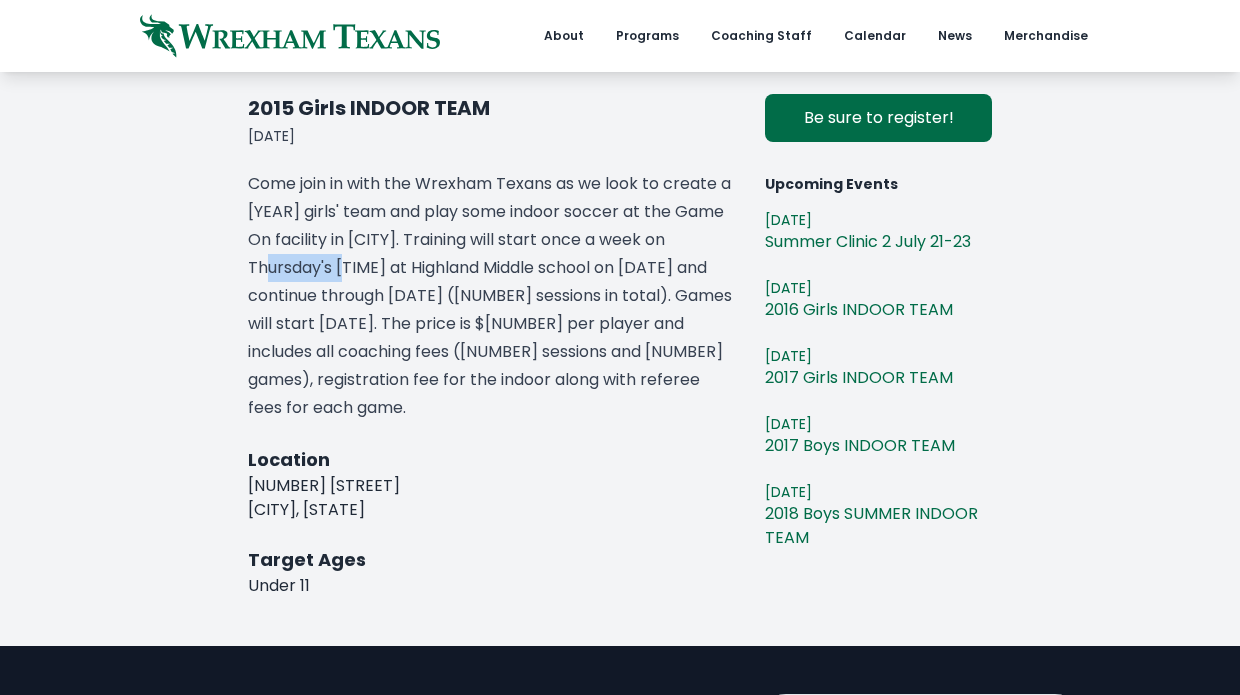 click on "Come join in with the Wrexham Texans as we look to create a 2017 girls' team and play some indoor soccer at the Game On facility in Fort Worth. Training will start once a week on Thursday's 545pm to 7pm at Highland Middle school on July 24th and continue through August 28th (6 sessions in total). Games will start August 09th. The price is $165 per player and includes all coaching fees (6 sessions and 8 games), registration fee for the indoor along with referee fees for each game." at bounding box center [490, 296] 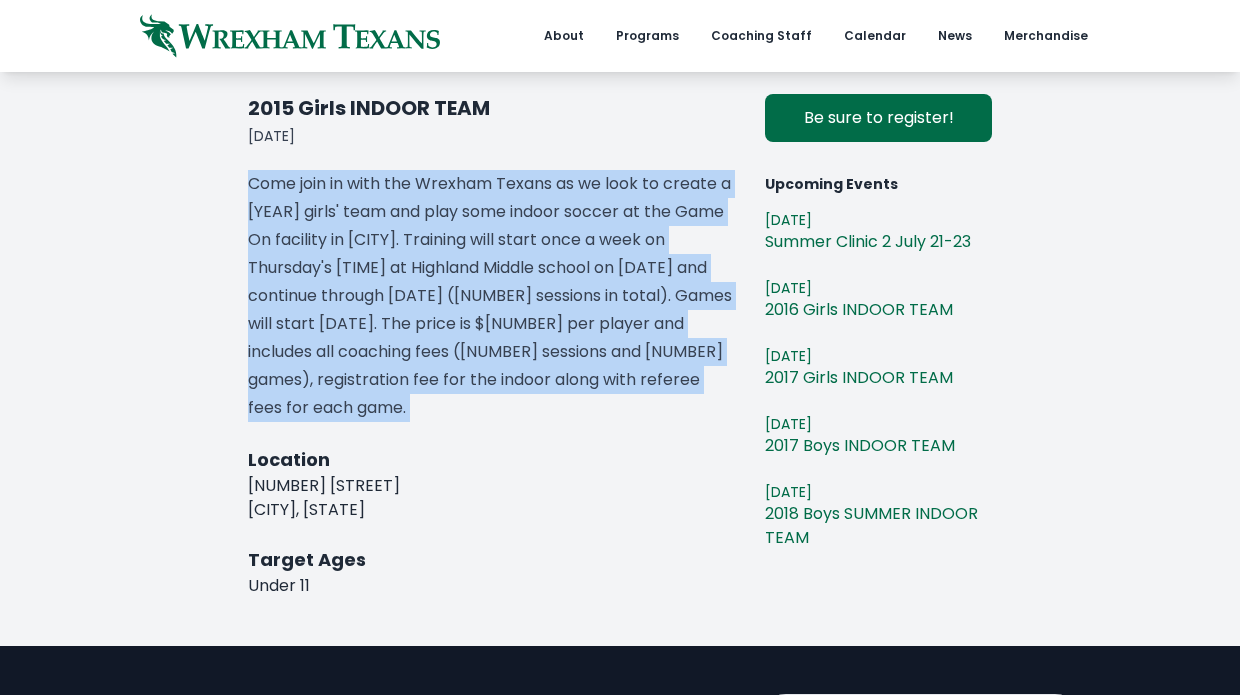 click on "Come join in with the Wrexham Texans as we look to create a 2017 girls' team and play some indoor soccer at the Game On facility in Fort Worth. Training will start once a week on Thursday's 545pm to 7pm at Highland Middle school on July 24th and continue through August 28th (6 sessions in total). Games will start August 09th. The price is $165 per player and includes all coaching fees (6 sessions and 8 games), registration fee for the indoor along with referee fees for each game." at bounding box center (490, 296) 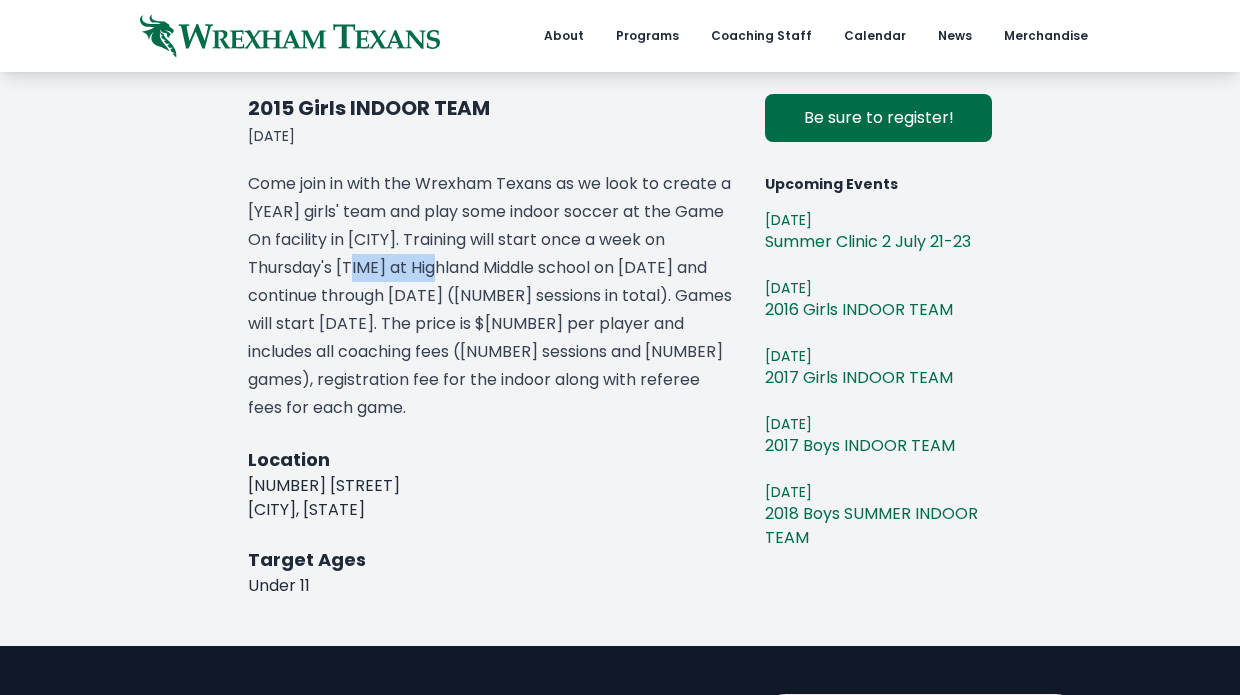 drag, startPoint x: 339, startPoint y: 273, endPoint x: 438, endPoint y: 273, distance: 99 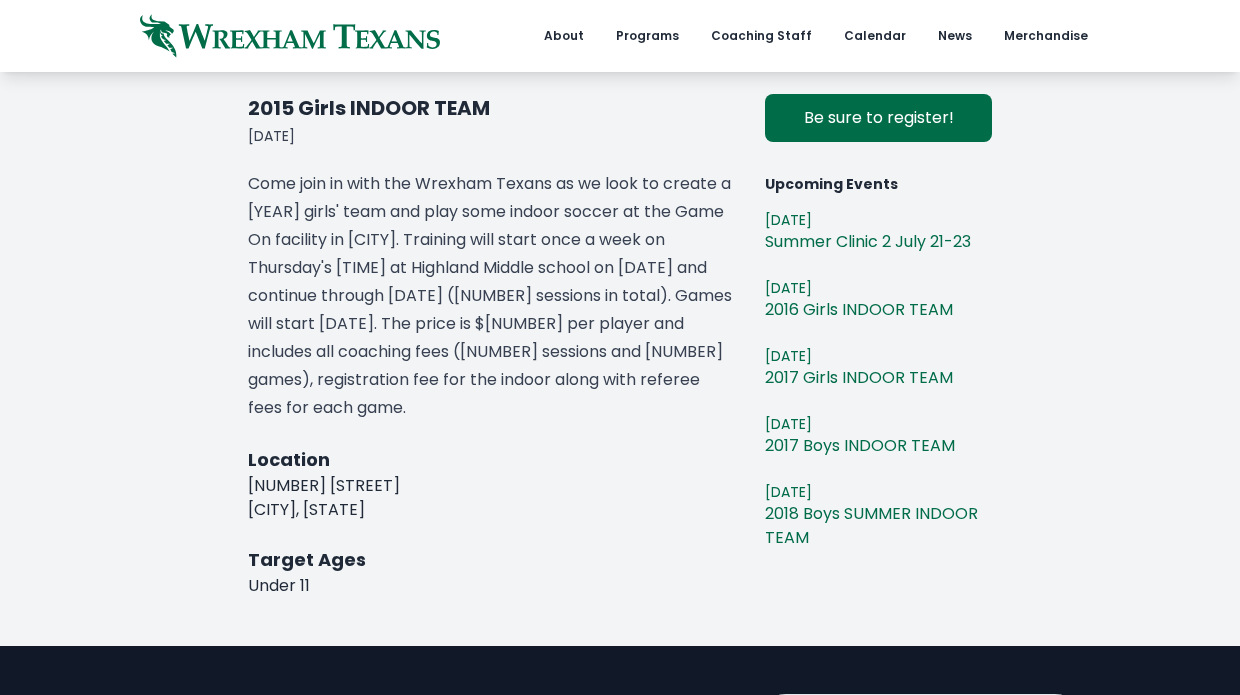 click on "Come join in with the Wrexham Texans as we look to create a 2017 girls' team and play some indoor soccer at the Game On facility in Fort Worth. Training will start once a week on Thursday's 545pm to 7pm at Highland Middle school on July 24th and continue through August 28th (6 sessions in total). Games will start August 09th. The price is $165 per player and includes all coaching fees (6 sessions and 8 games), registration fee for the indoor along with referee fees for each game." at bounding box center [490, 296] 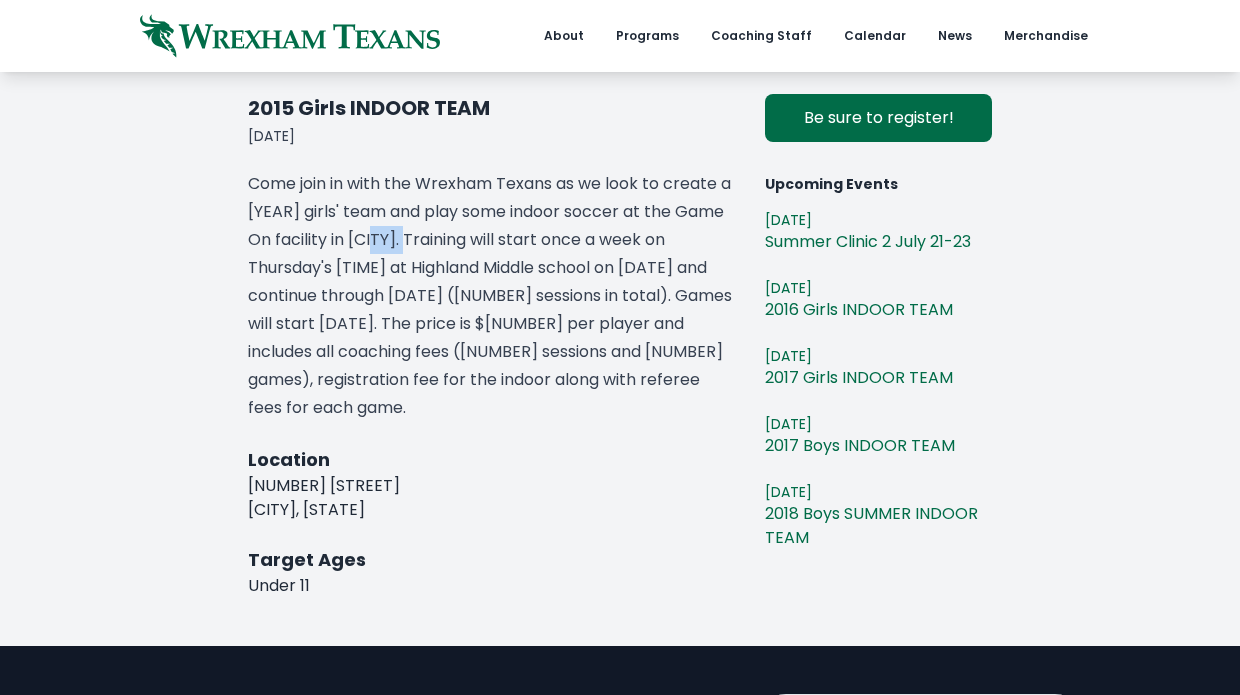 click on "Come join in with the Wrexham Texans as we look to create a 2017 girls' team and play some indoor soccer at the Game On facility in Fort Worth. Training will start once a week on Thursday's 545pm to 7pm at Highland Middle school on July 24th and continue through August 28th (6 sessions in total). Games will start August 09th. The price is $165 per player and includes all coaching fees (6 sessions and 8 games), registration fee for the indoor along with referee fees for each game." at bounding box center (490, 296) 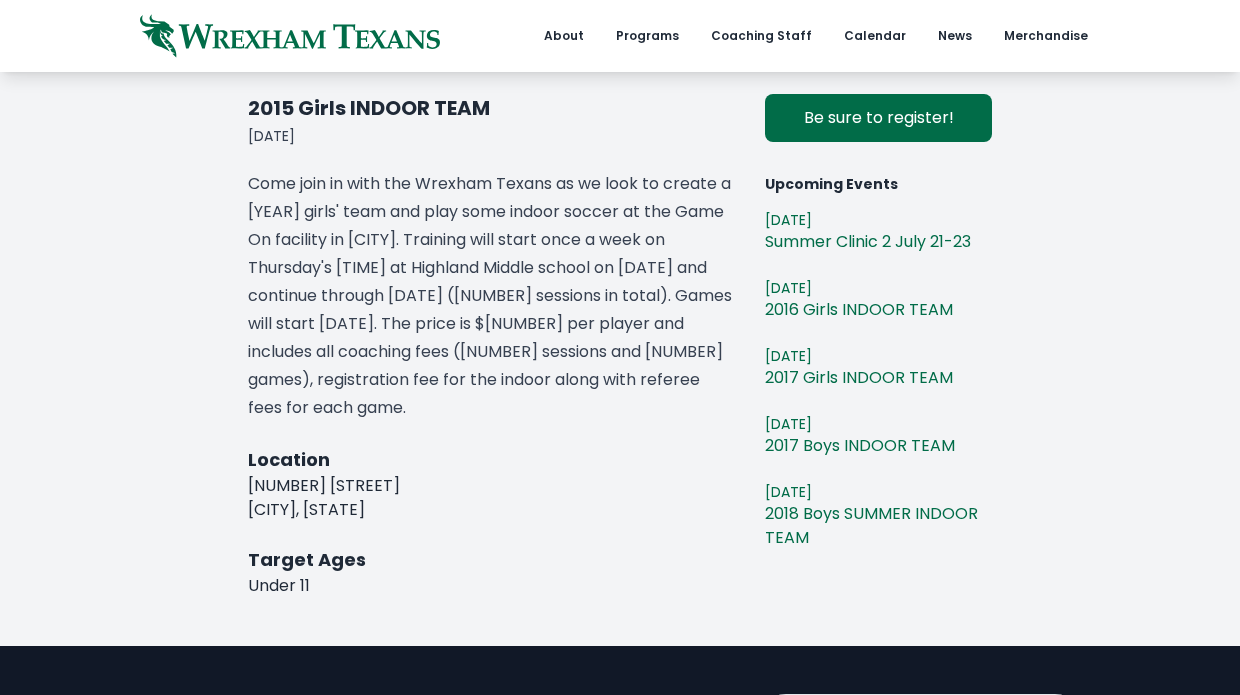 click on "Come join in with the Wrexham Texans as we look to create a 2017 girls' team and play some indoor soccer at the Game On facility in Fort Worth. Training will start once a week on Thursday's 545pm to 7pm at Highland Middle school on July 24th and continue through August 28th (6 sessions in total). Games will start August 09th. The price is $165 per player and includes all coaching fees (6 sessions and 8 games), registration fee for the indoor along with referee fees for each game." at bounding box center [490, 296] 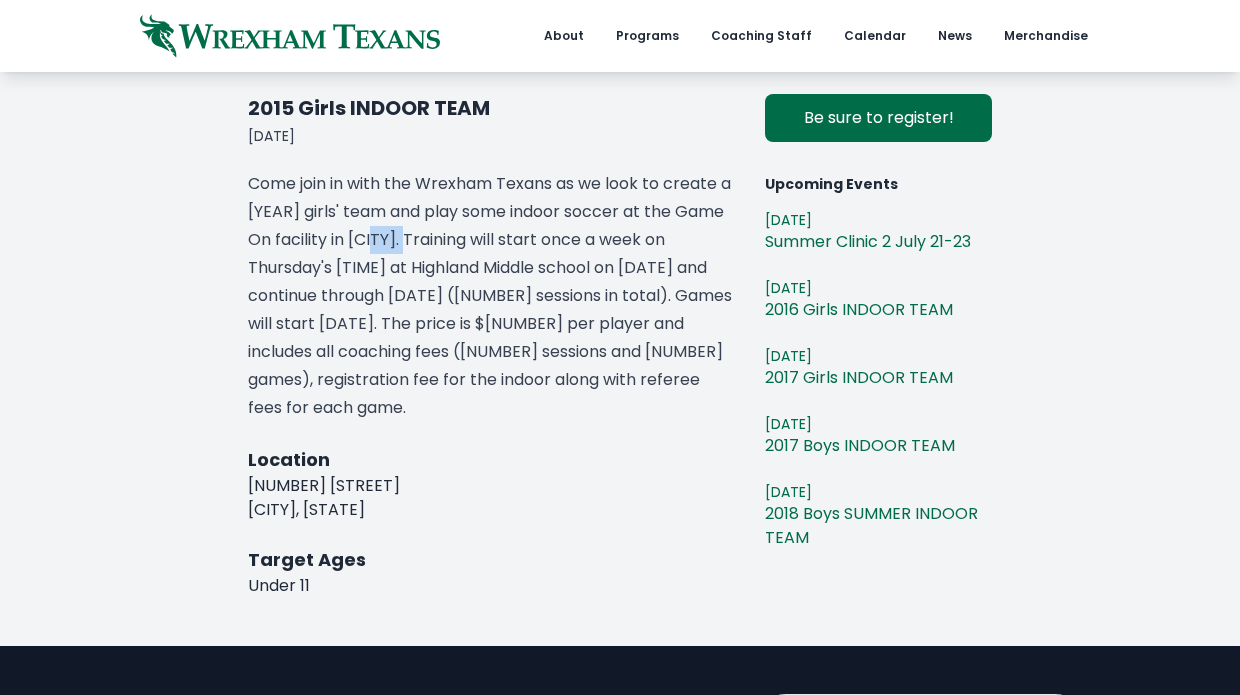 click on "Come join in with the Wrexham Texans as we look to create a 2017 girls' team and play some indoor soccer at the Game On facility in Fort Worth. Training will start once a week on Thursday's 545pm to 7pm at Highland Middle school on July 24th and continue through August 28th (6 sessions in total). Games will start August 09th. The price is $165 per player and includes all coaching fees (6 sessions and 8 games), registration fee for the indoor along with referee fees for each game." at bounding box center [490, 296] 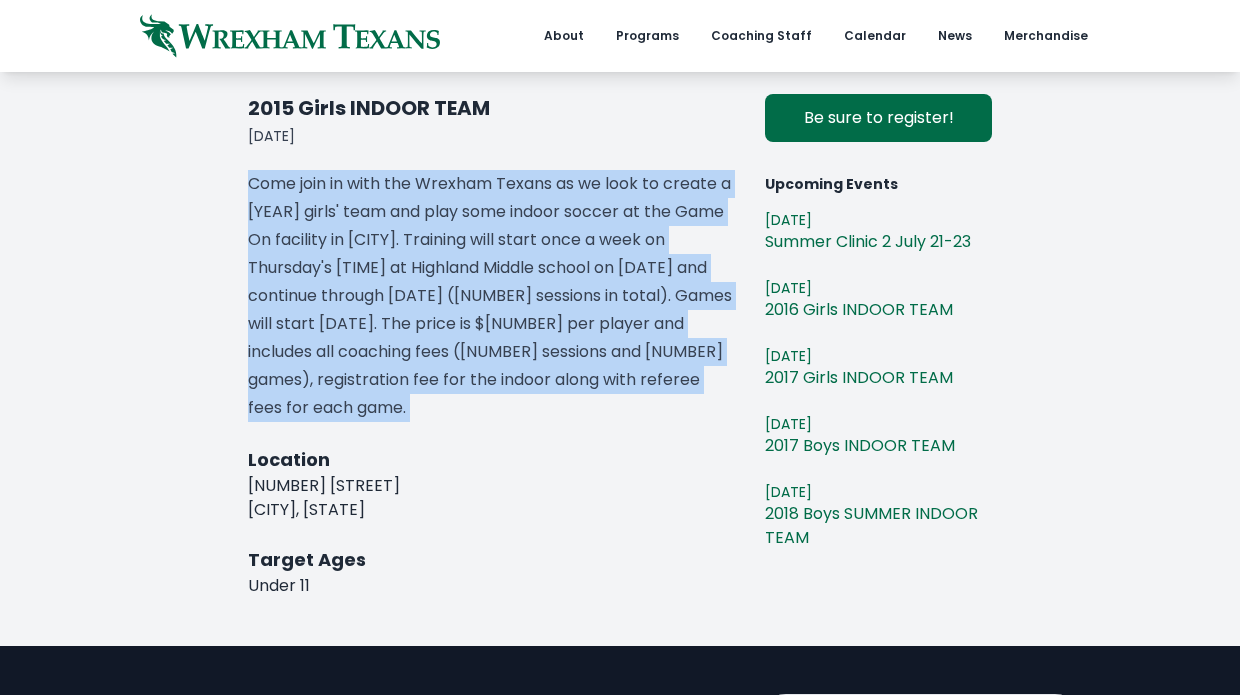 click on "Come join in with the Wrexham Texans as we look to create a 2017 girls' team and play some indoor soccer at the Game On facility in Fort Worth. Training will start once a week on Thursday's 545pm to 7pm at Highland Middle school on July 24th and continue through August 28th (6 sessions in total). Games will start August 09th. The price is $165 per player and includes all coaching fees (6 sessions and 8 games), registration fee for the indoor along with referee fees for each game." at bounding box center [490, 296] 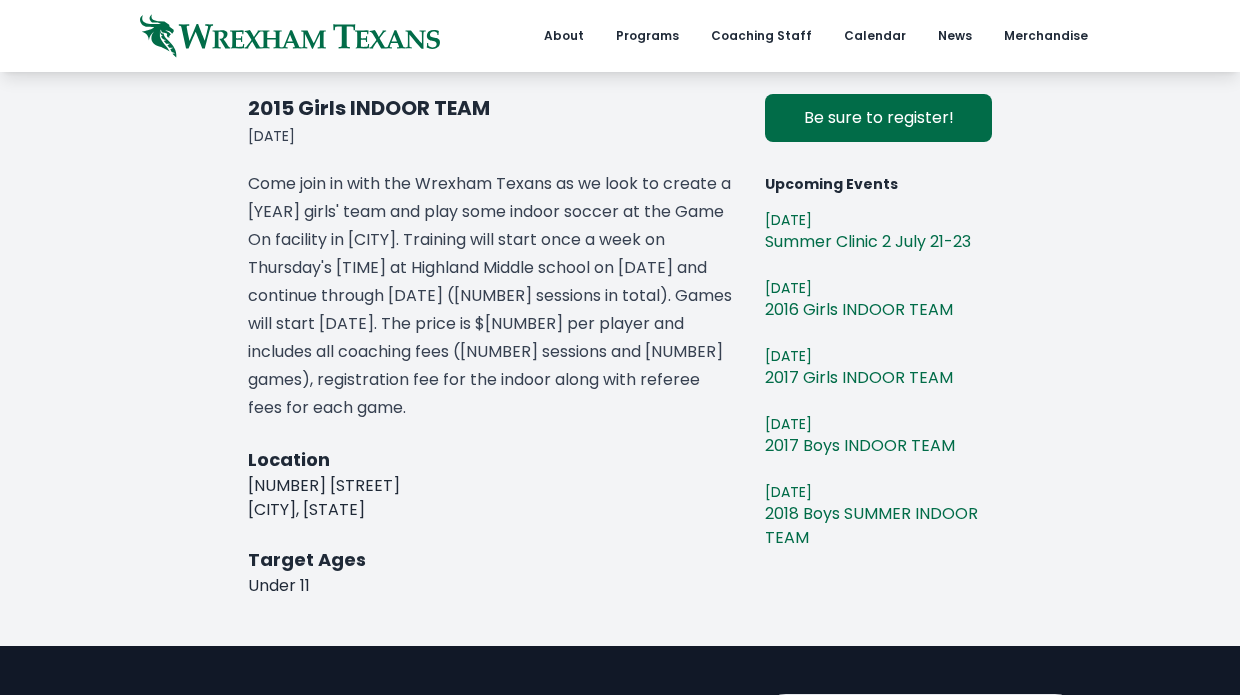 click on "Come join in with the Wrexham Texans as we look to create a 2017 girls' team and play some indoor soccer at the Game On facility in Fort Worth. Training will start once a week on Thursday's 545pm to 7pm at Highland Middle school on July 24th and continue through August 28th (6 sessions in total). Games will start August 09th. The price is $165 per player and includes all coaching fees (6 sessions and 8 games), registration fee for the indoor along with referee fees for each game." at bounding box center [490, 296] 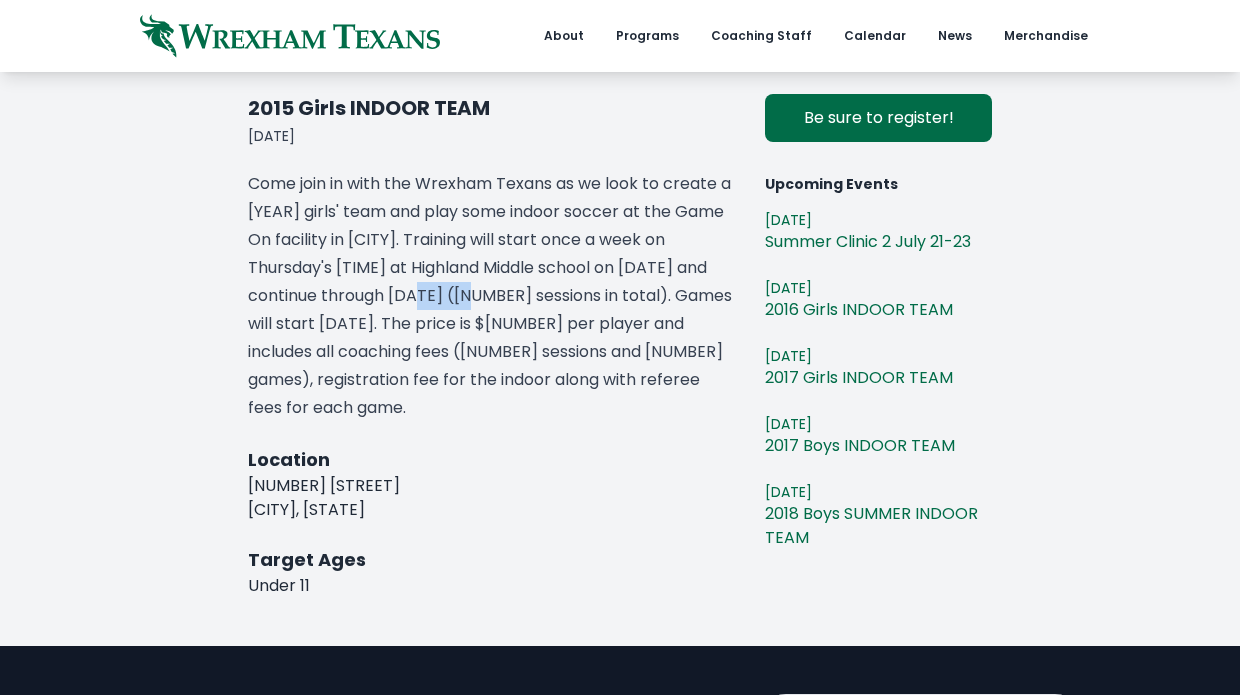 click on "Come join in with the Wrexham Texans as we look to create a 2017 girls' team and play some indoor soccer at the Game On facility in Fort Worth. Training will start once a week on Thursday's 545pm to 7pm at Highland Middle school on July 24th and continue through August 28th (6 sessions in total). Games will start August 09th. The price is $165 per player and includes all coaching fees (6 sessions and 8 games), registration fee for the indoor along with referee fees for each game." at bounding box center [490, 296] 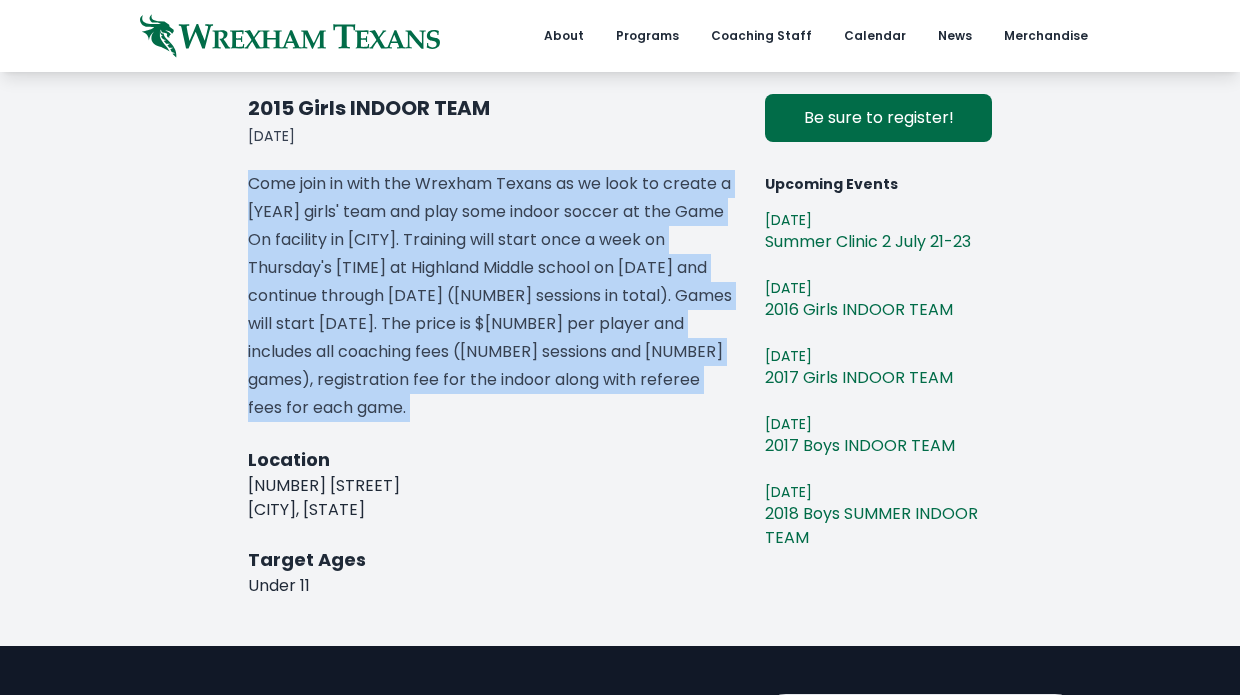 click on "Come join in with the Wrexham Texans as we look to create a 2017 girls' team and play some indoor soccer at the Game On facility in Fort Worth. Training will start once a week on Thursday's 545pm to 7pm at Highland Middle school on July 24th and continue through August 28th (6 sessions in total). Games will start August 09th. The price is $165 per player and includes all coaching fees (6 sessions and 8 games), registration fee for the indoor along with referee fees for each game." at bounding box center [490, 296] 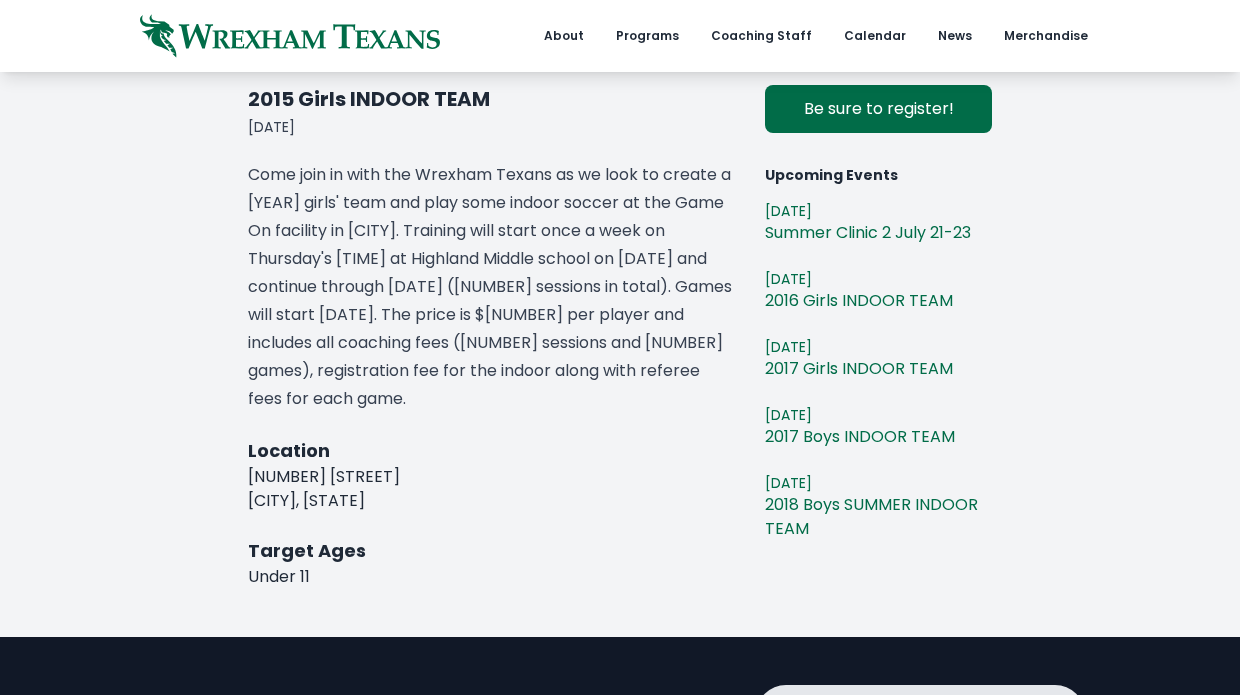 scroll, scrollTop: 282, scrollLeft: 0, axis: vertical 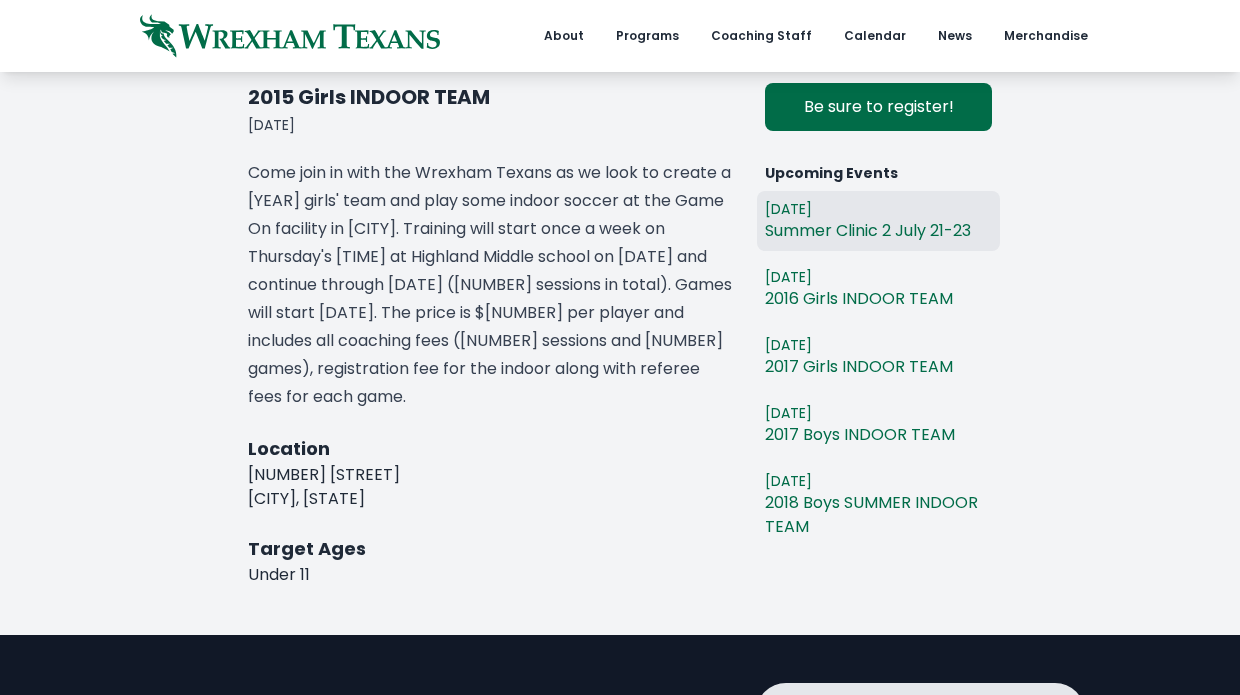 click on "Summer Clinic 2 July 21-23" at bounding box center [878, 231] 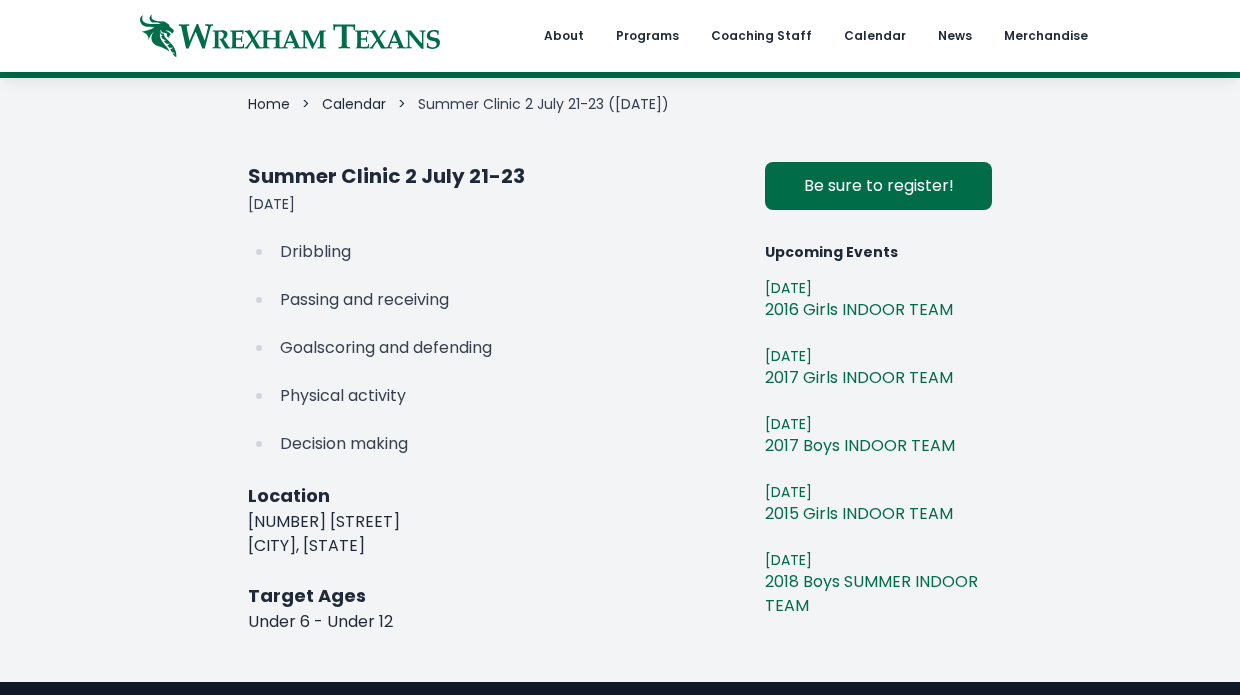 scroll, scrollTop: 240, scrollLeft: 0, axis: vertical 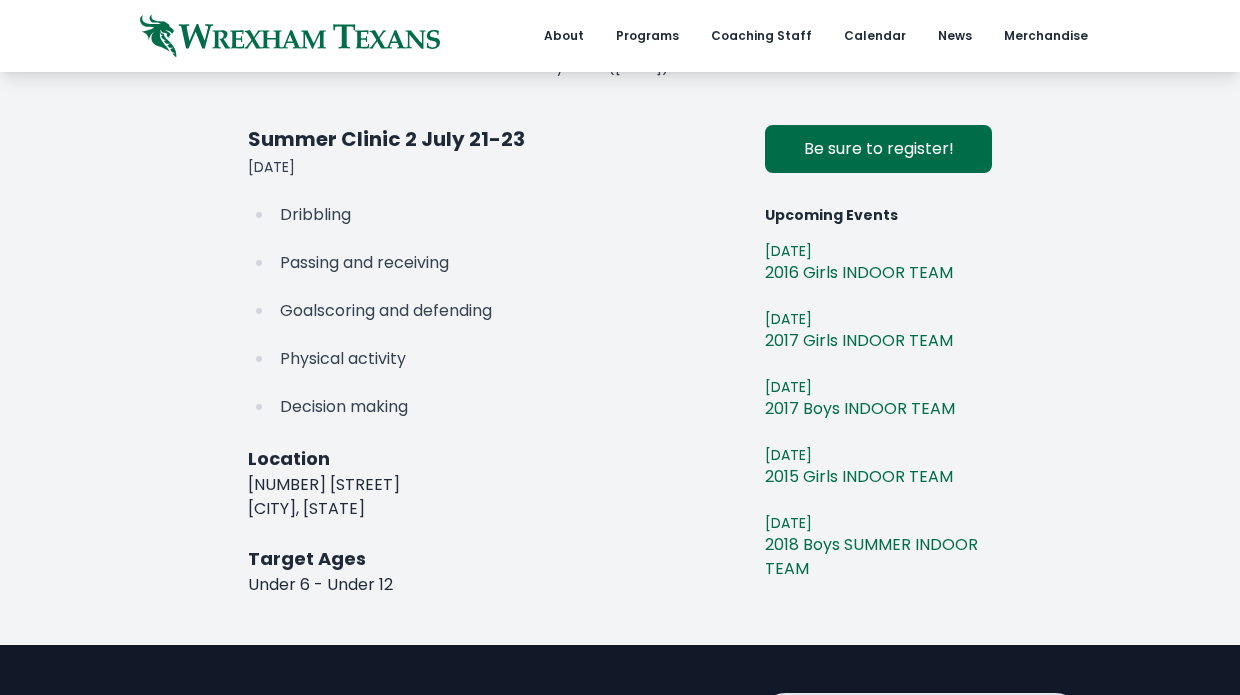 drag, startPoint x: 430, startPoint y: 504, endPoint x: 224, endPoint y: 484, distance: 206.9686 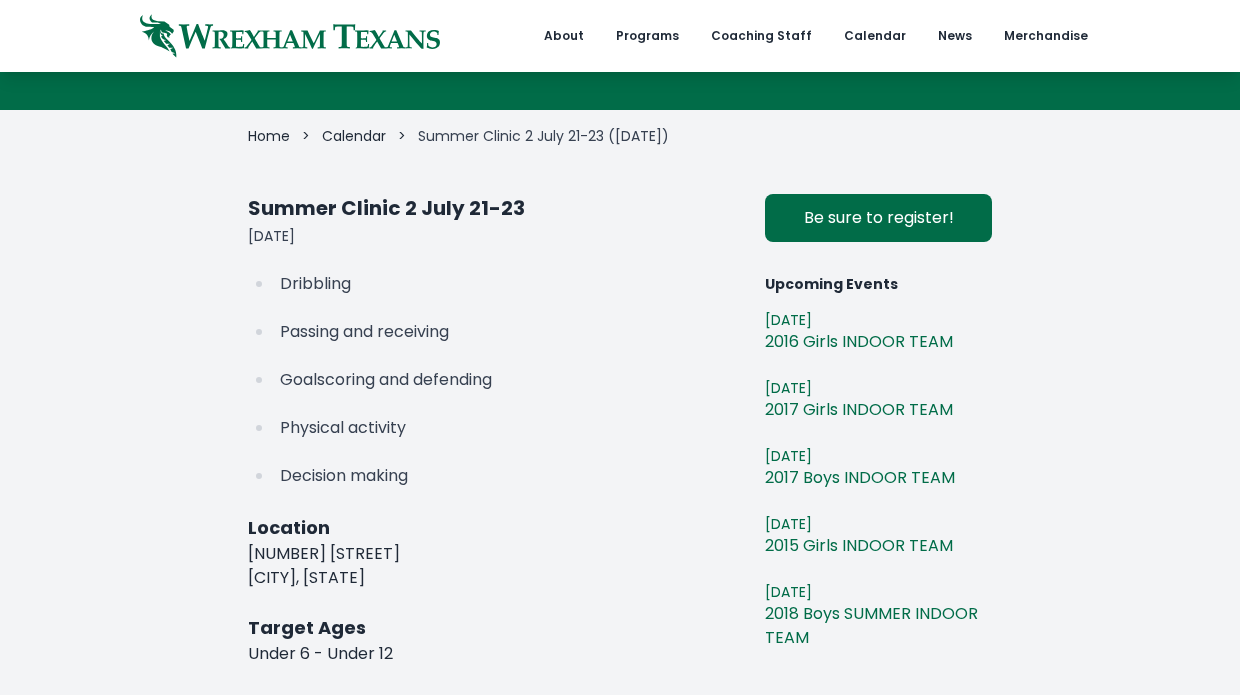 scroll, scrollTop: 78, scrollLeft: 0, axis: vertical 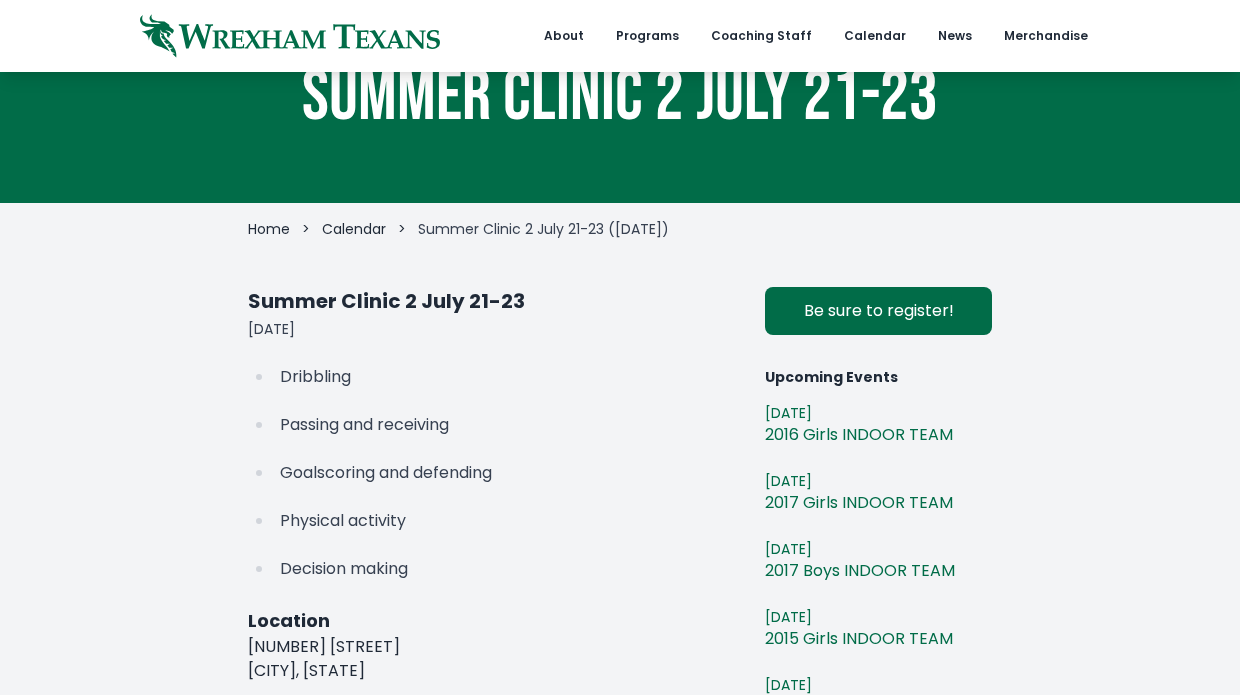 click on "Dribbling" at bounding box center [506, 377] 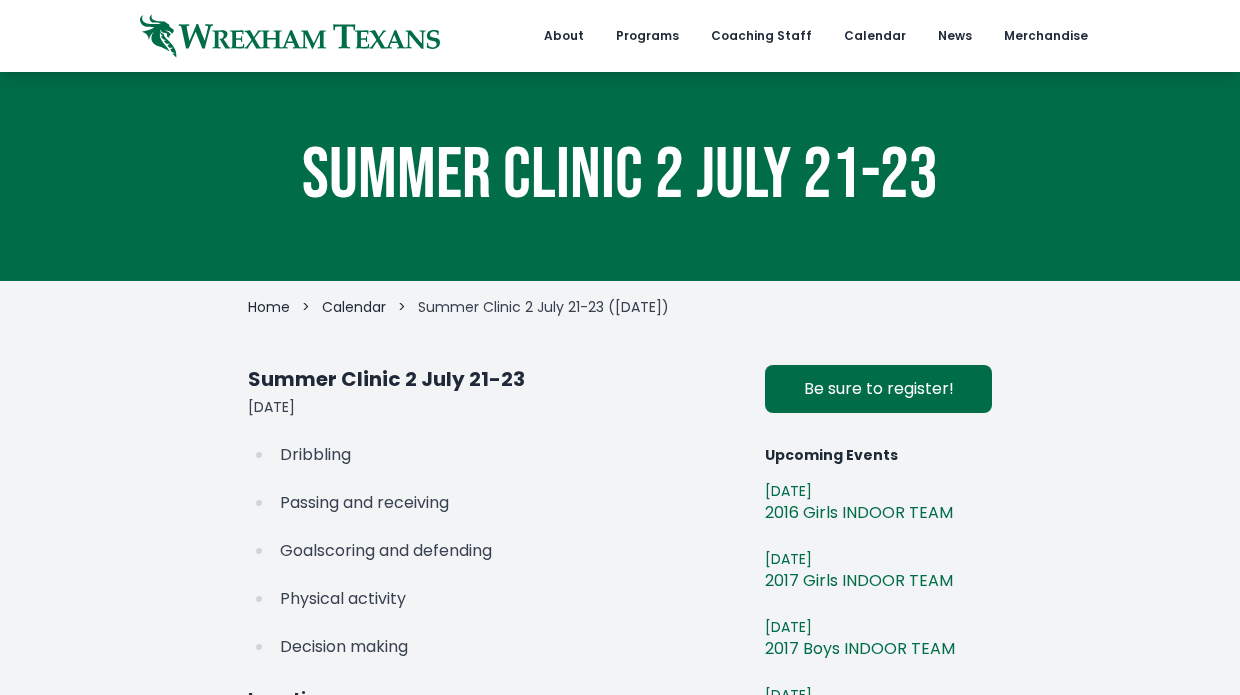 scroll, scrollTop: 0, scrollLeft: 0, axis: both 